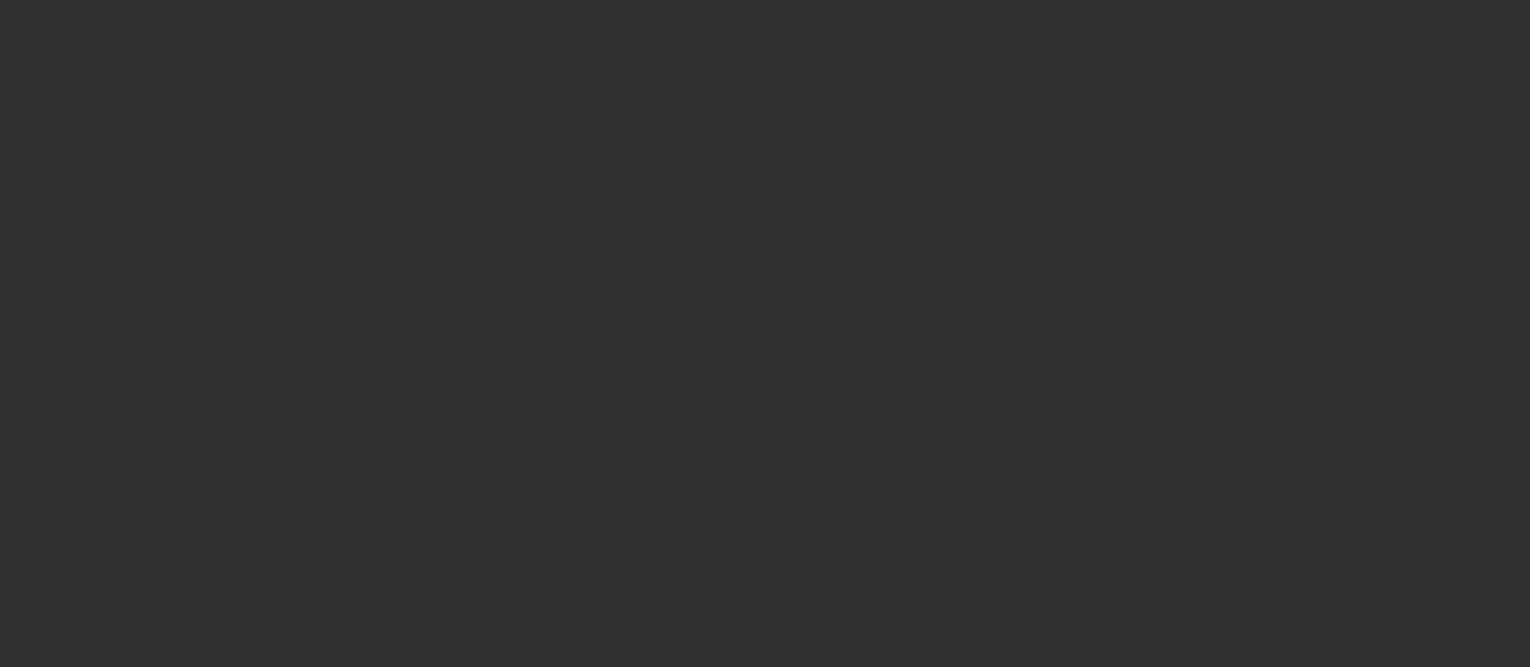 scroll, scrollTop: 0, scrollLeft: 0, axis: both 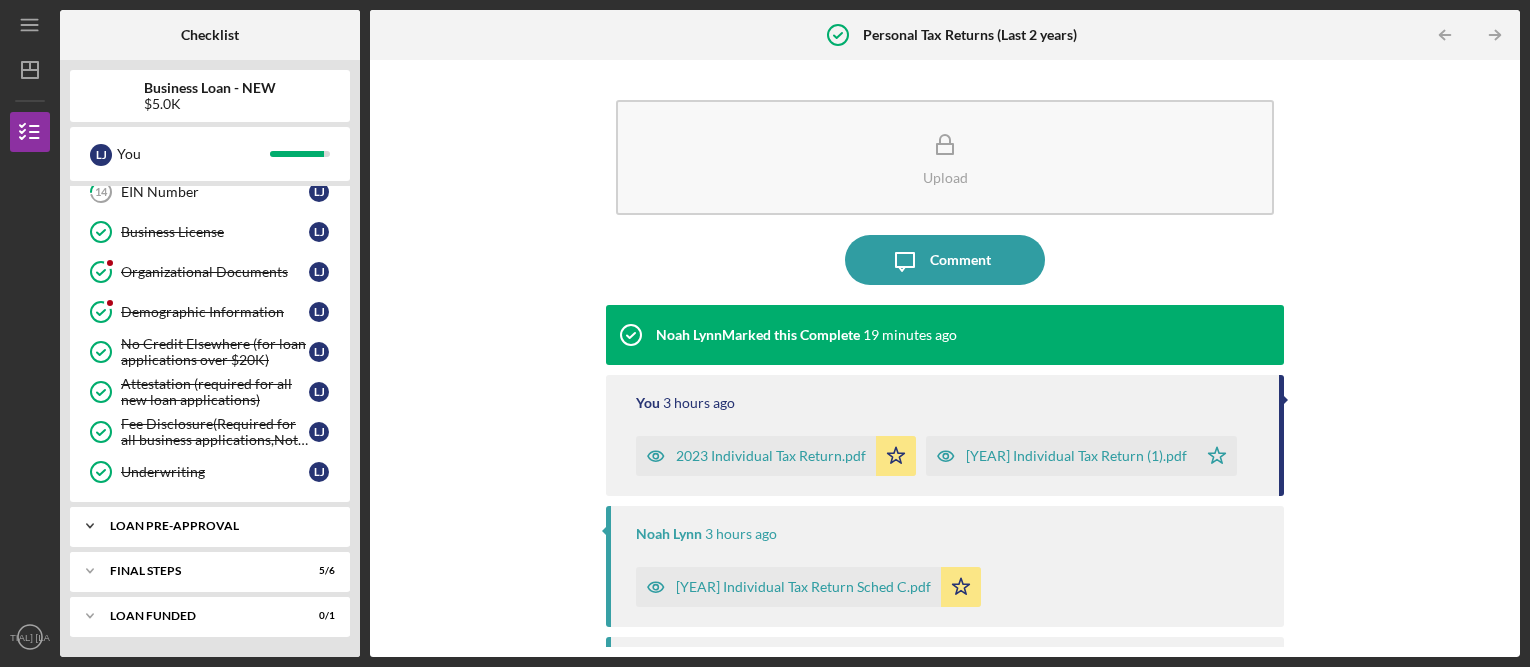 click on "Icon/Expander" 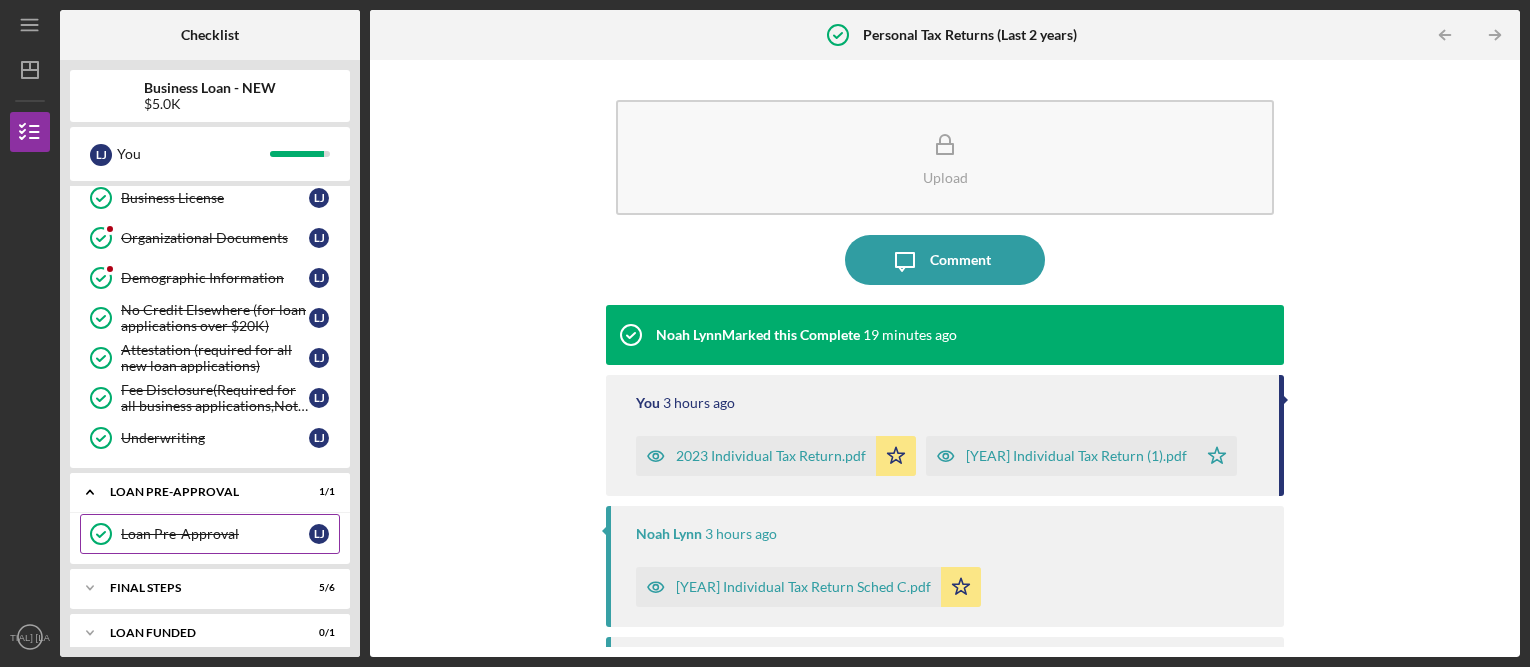 scroll, scrollTop: 476, scrollLeft: 0, axis: vertical 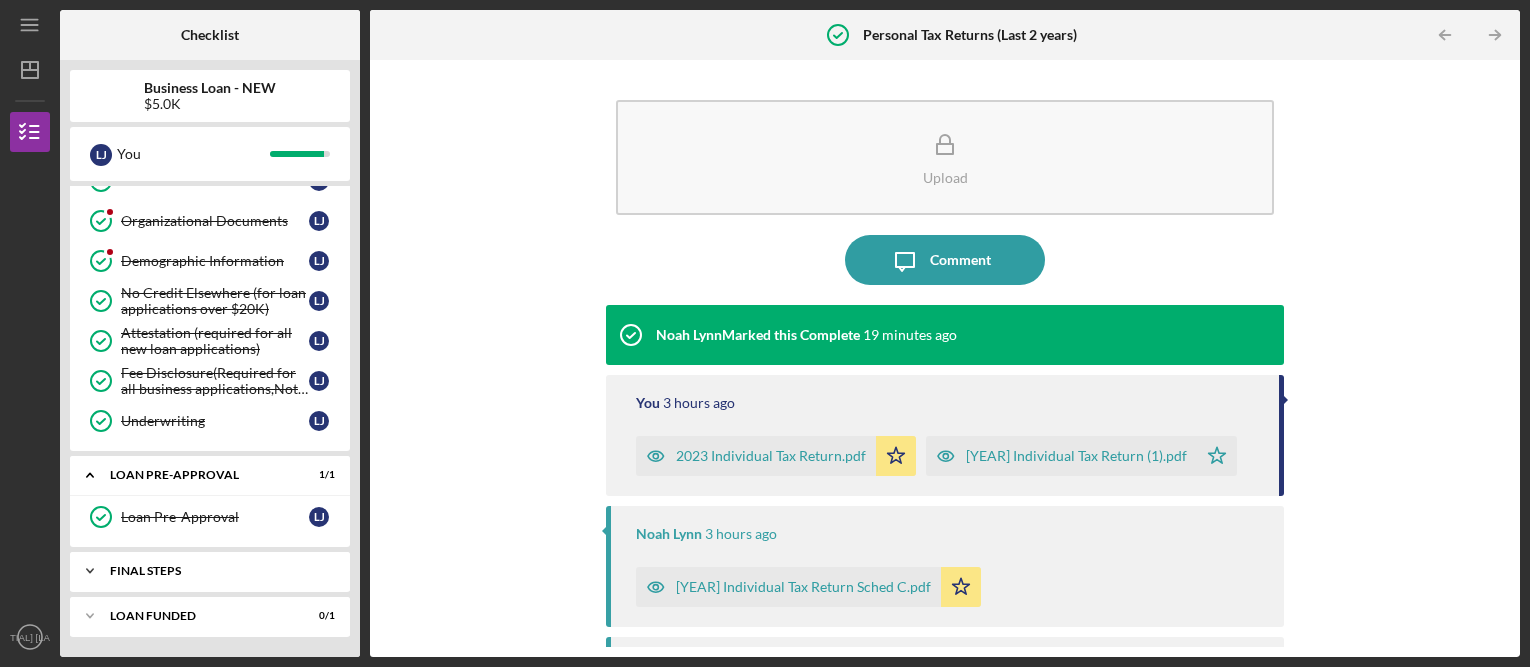 click on "Icon/Expander" 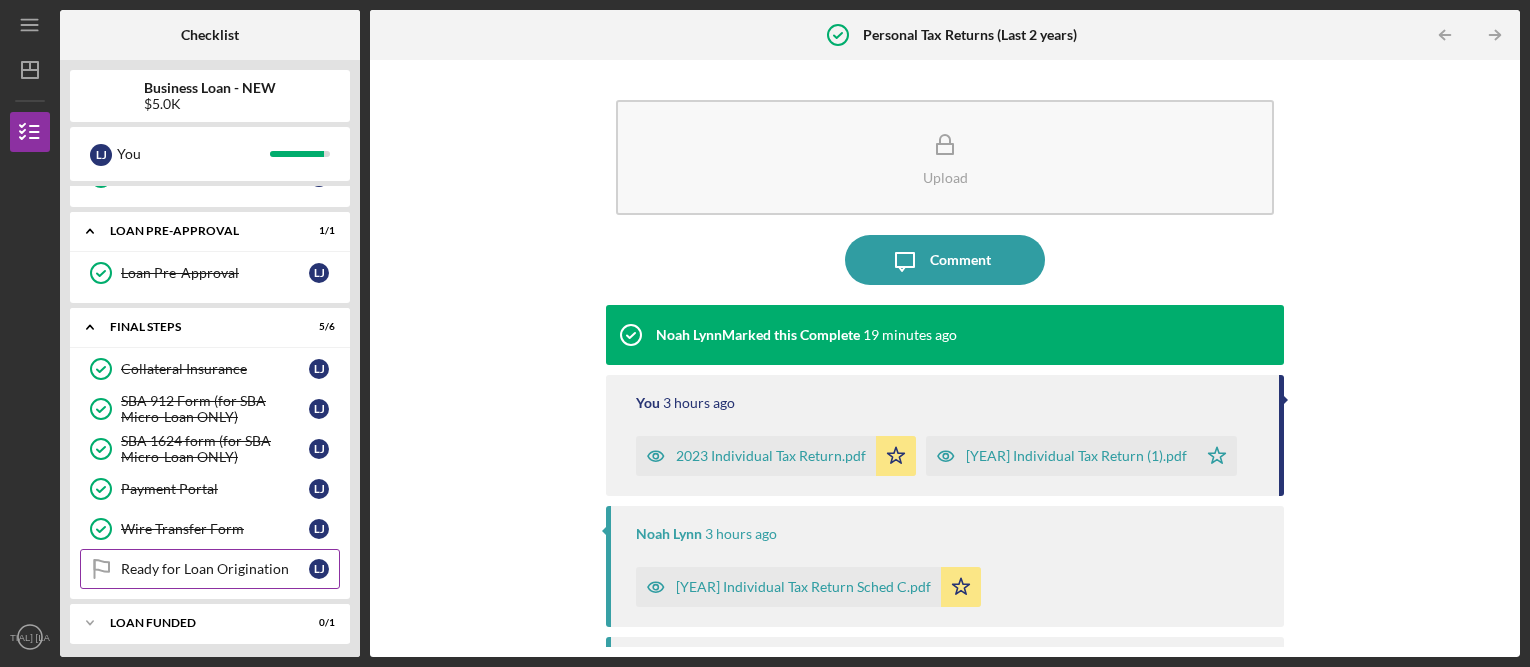 scroll, scrollTop: 727, scrollLeft: 0, axis: vertical 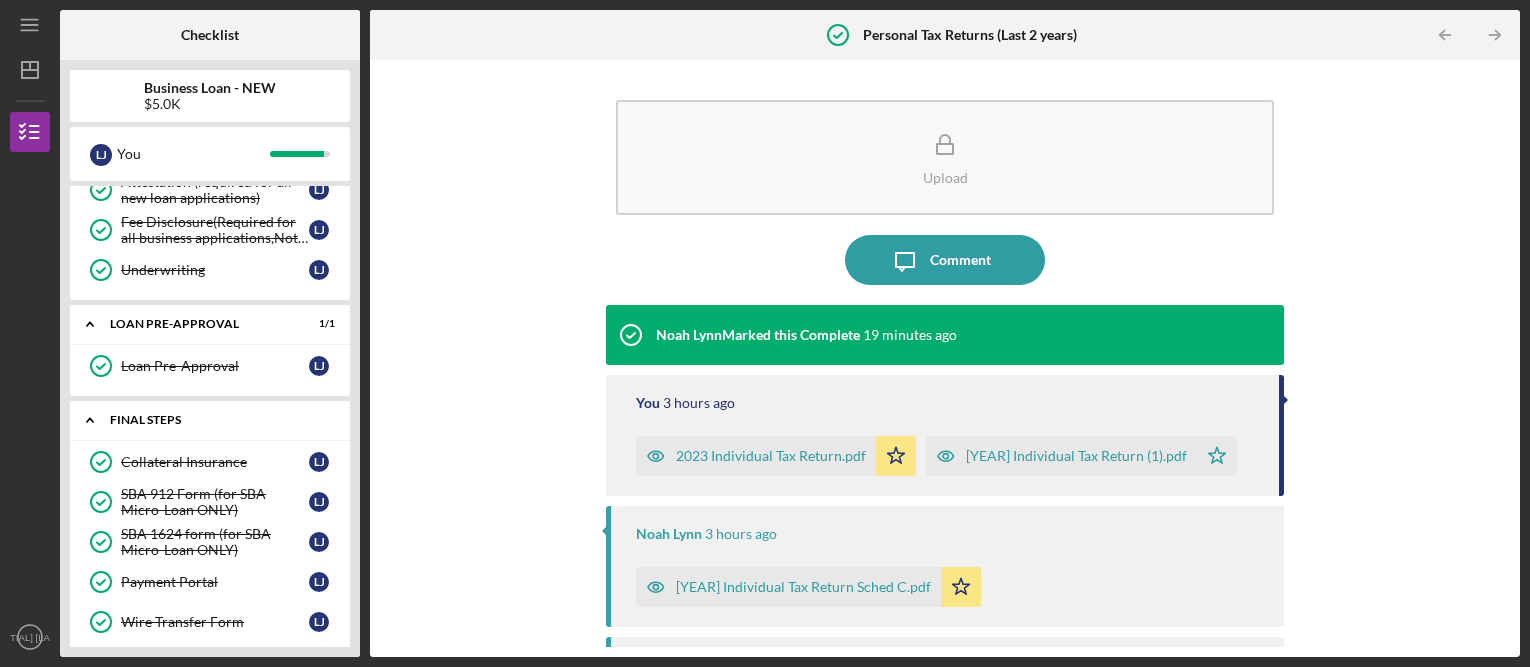 click on "Icon/Expander" 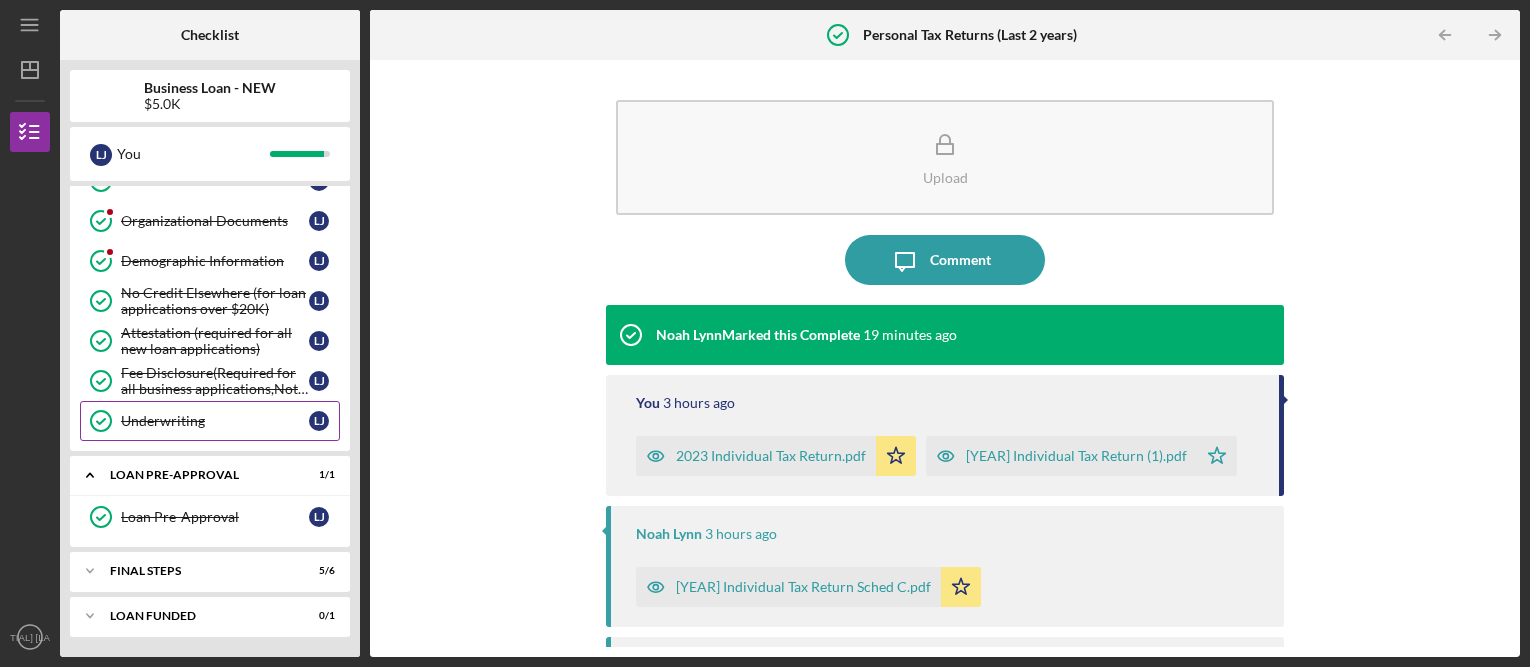 scroll, scrollTop: 476, scrollLeft: 0, axis: vertical 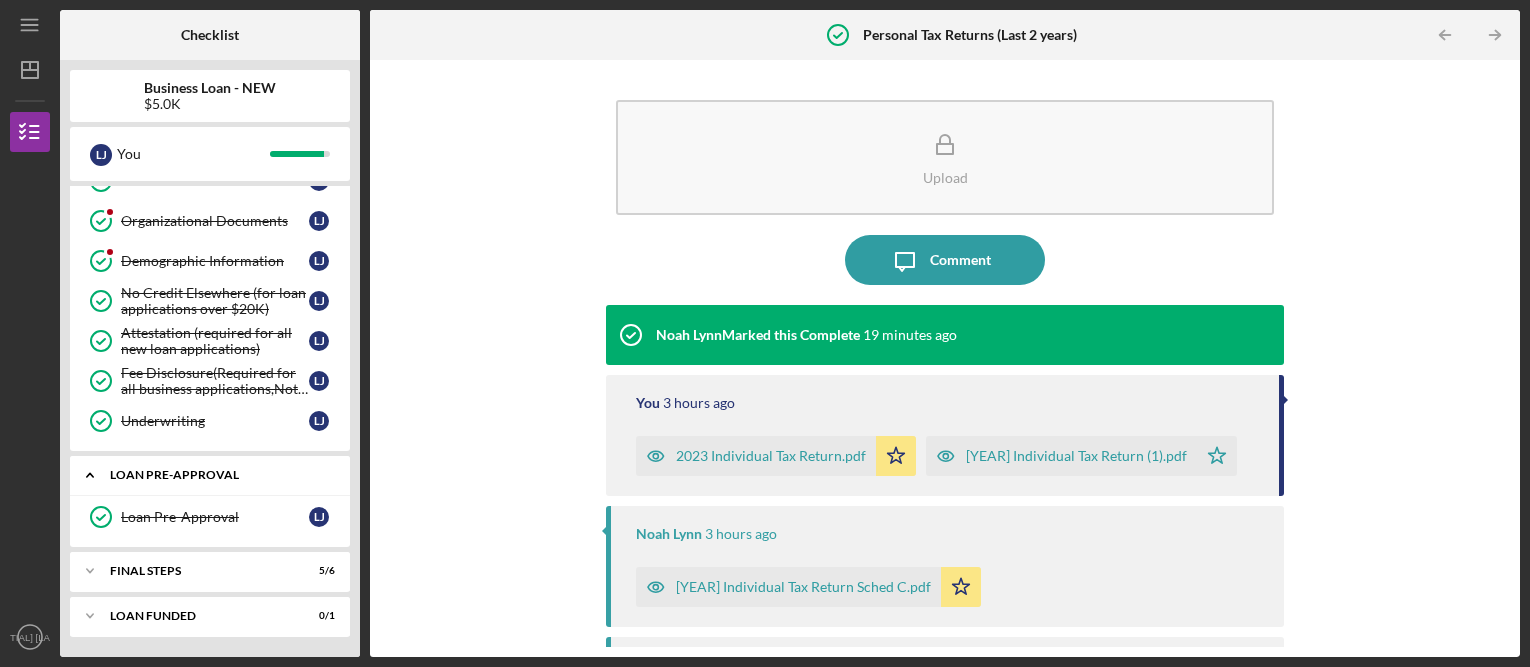 click on "Icon/Expander" 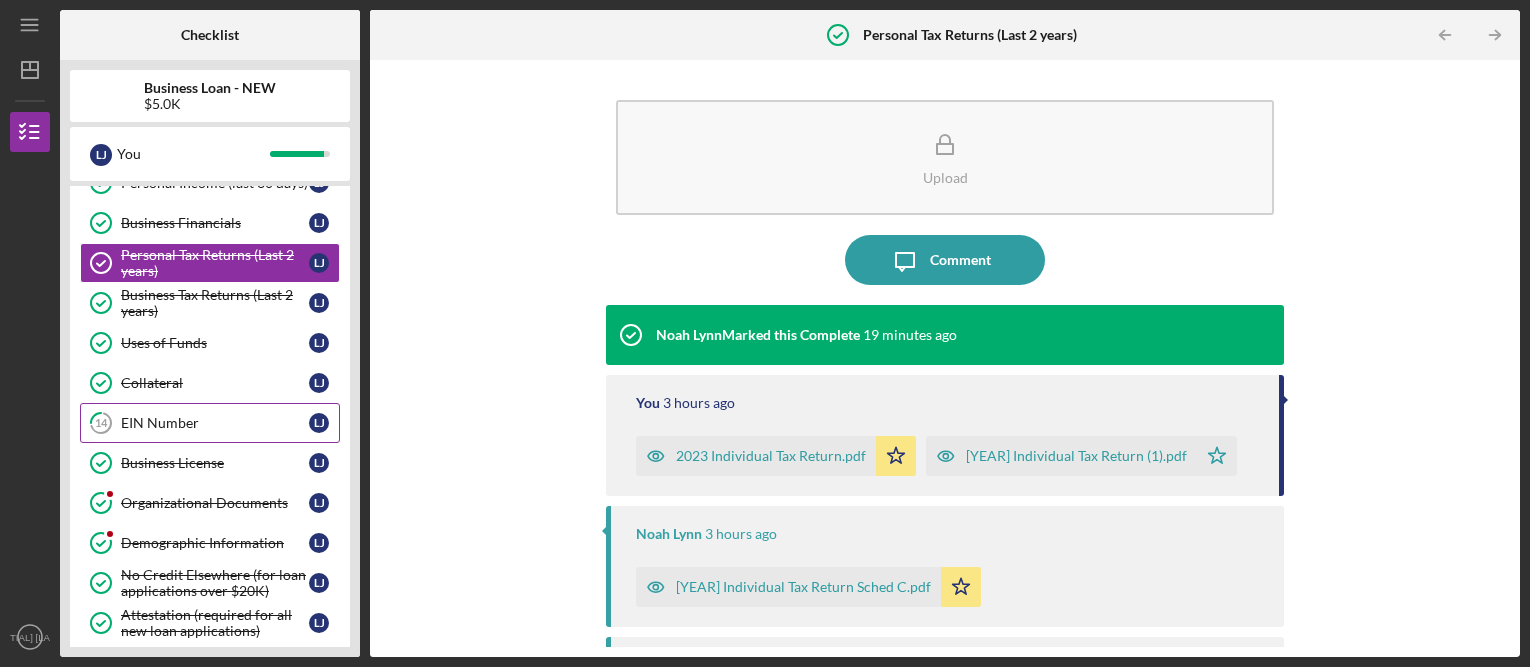 scroll, scrollTop: 225, scrollLeft: 0, axis: vertical 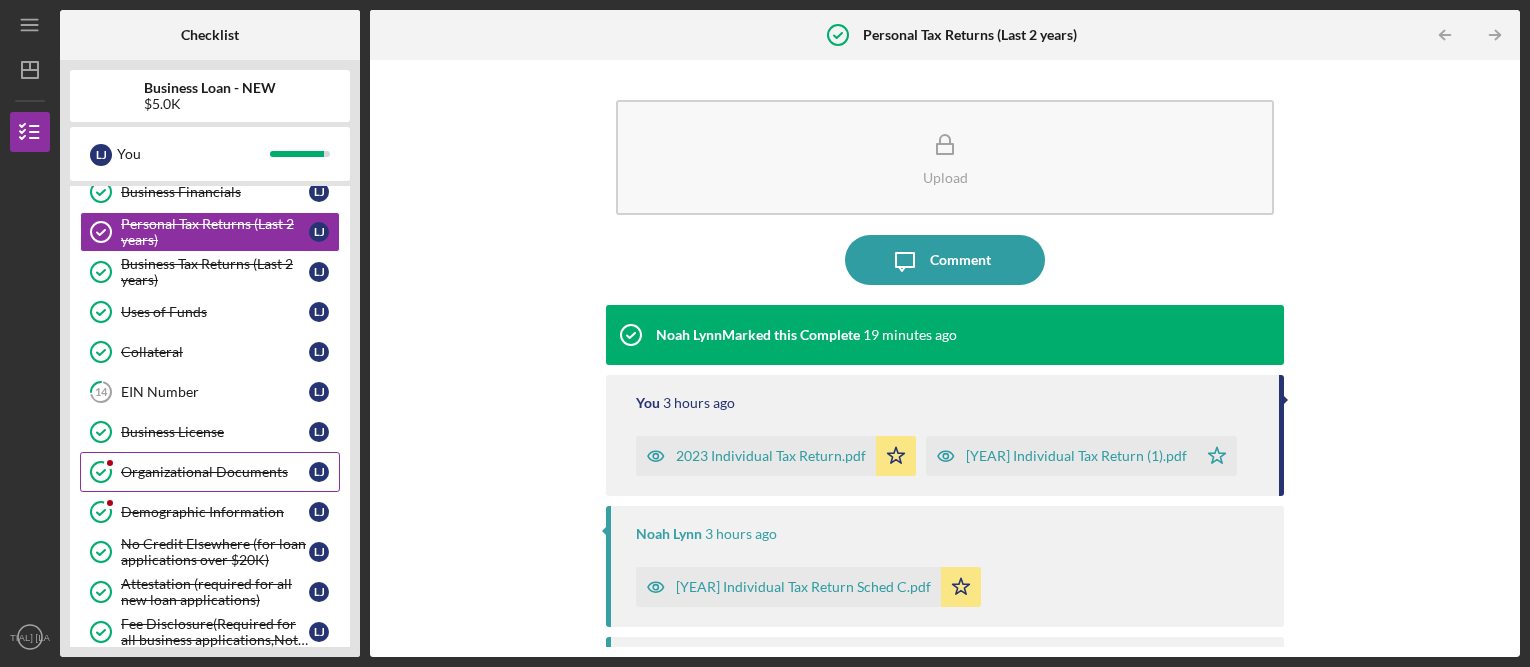 click on "Organizational Documents" 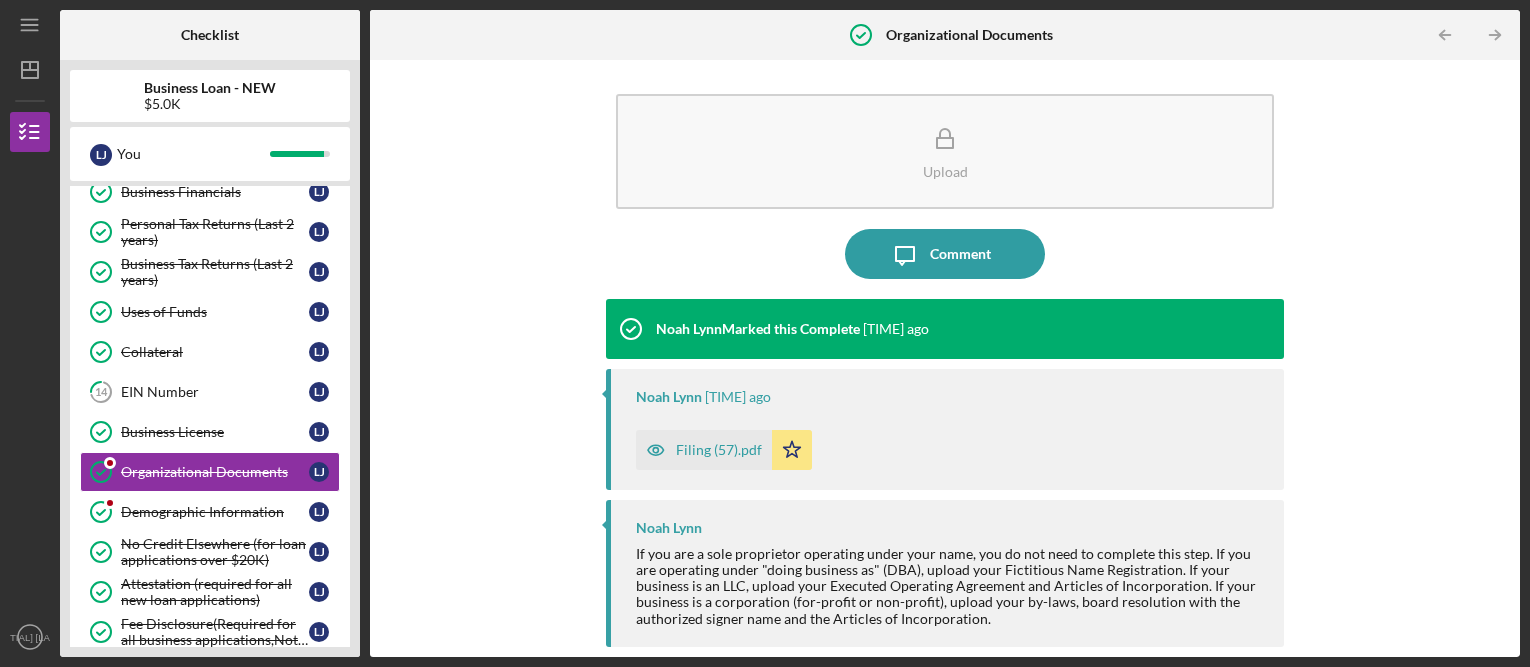 scroll, scrollTop: 6, scrollLeft: 0, axis: vertical 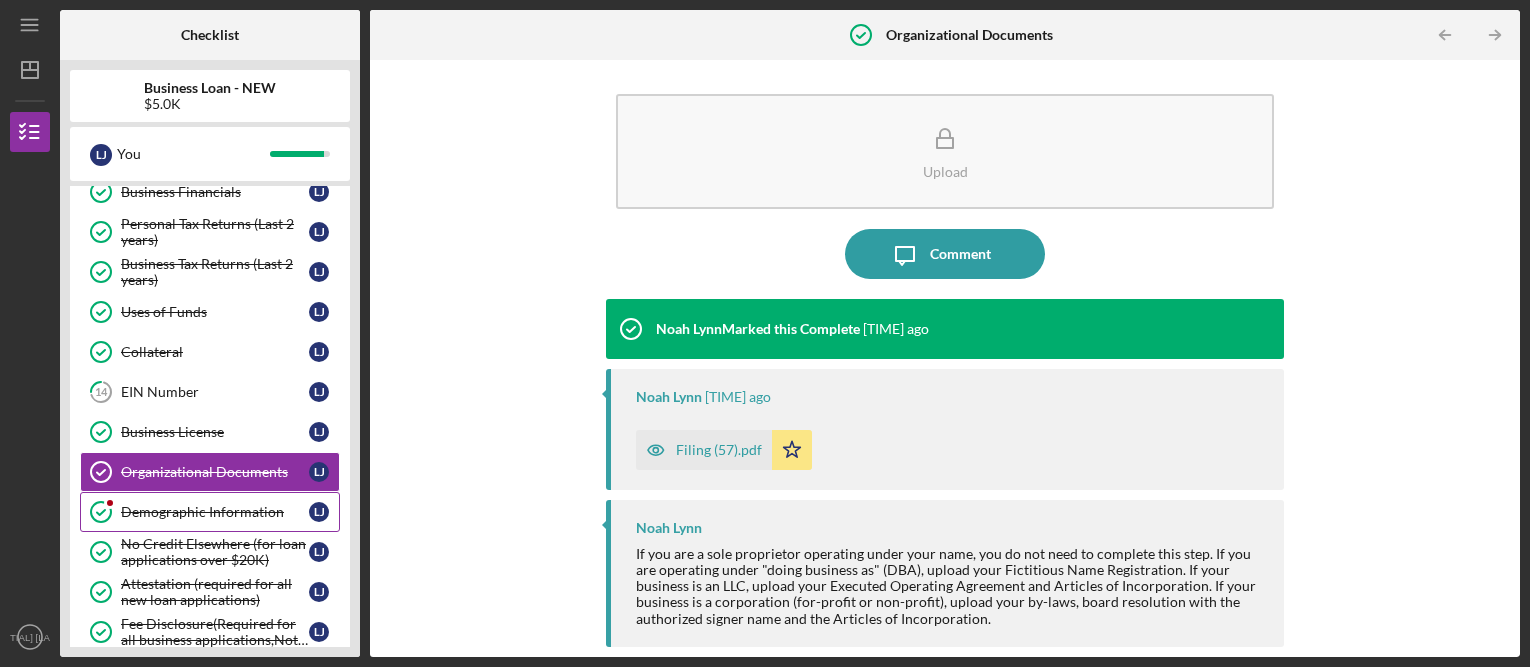 click on "Demographic Information" at bounding box center [215, 512] 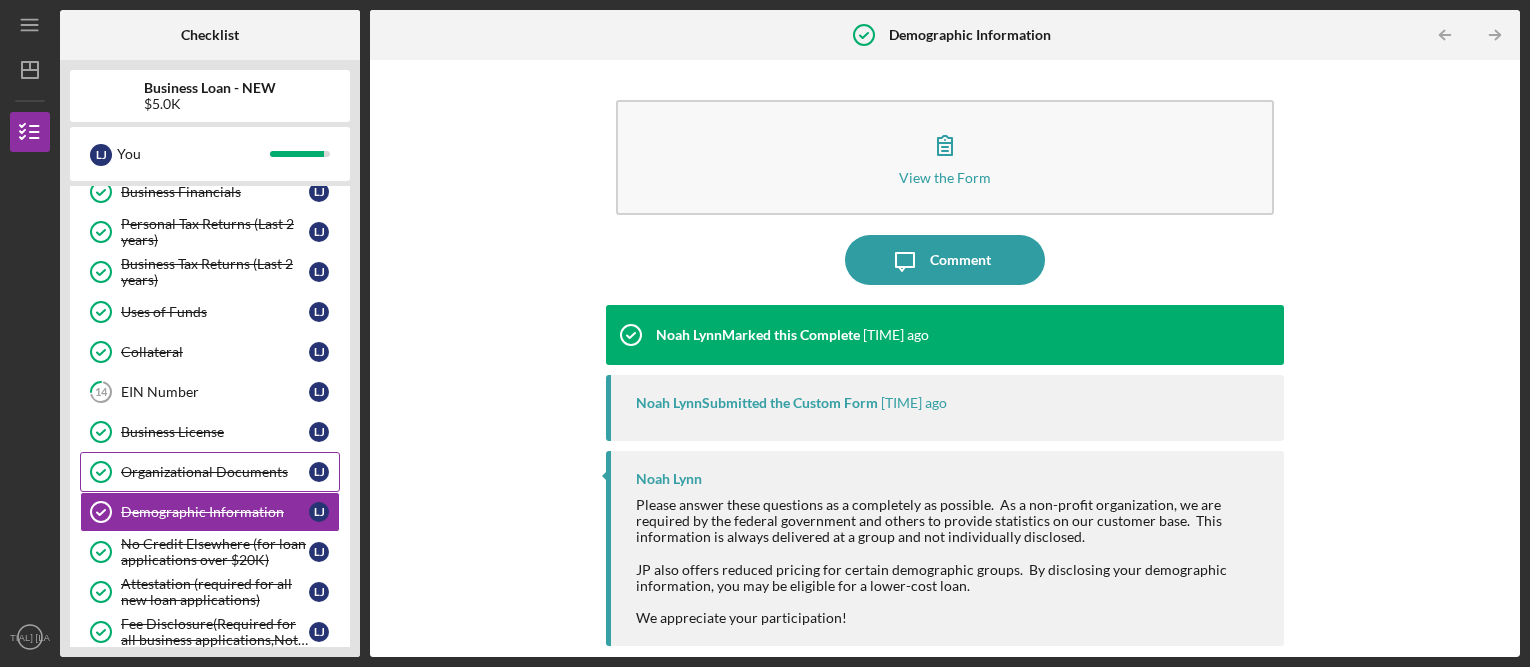 click on "Organizational Documents" at bounding box center [215, 472] 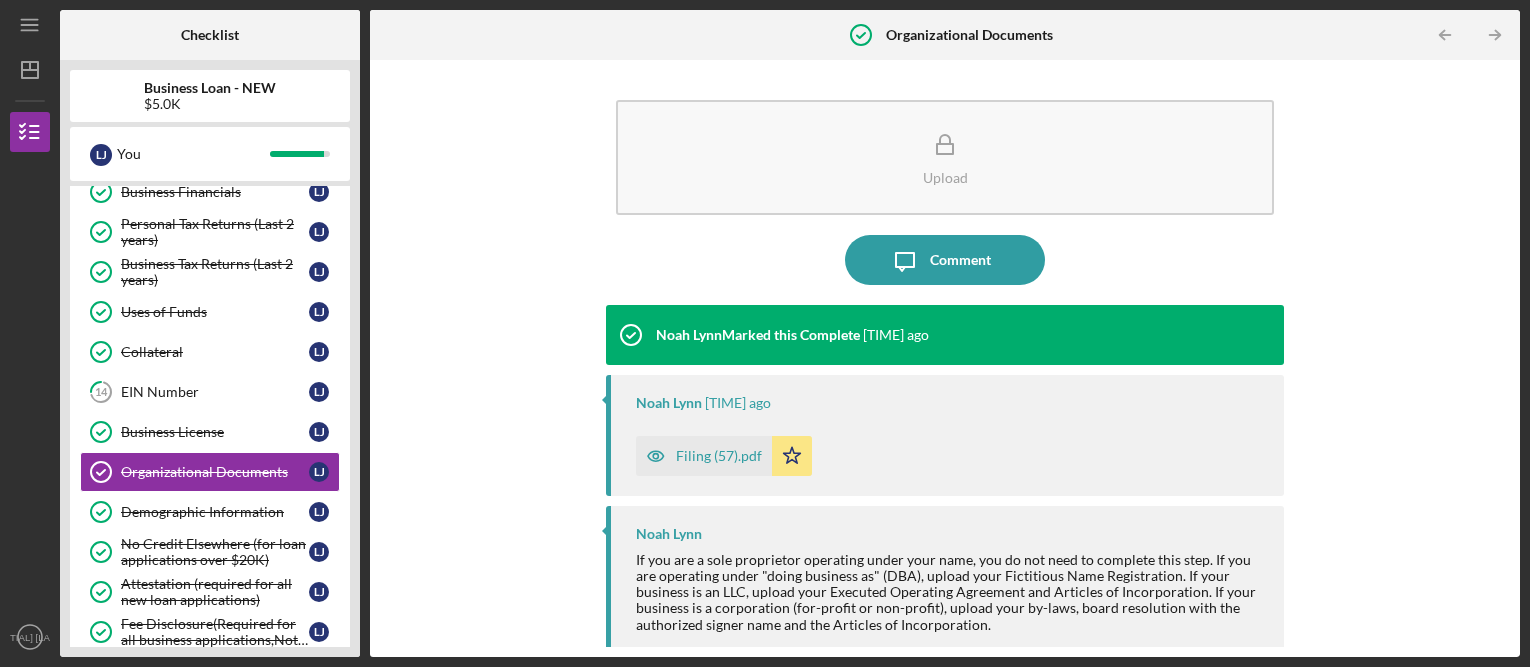 scroll, scrollTop: 6, scrollLeft: 0, axis: vertical 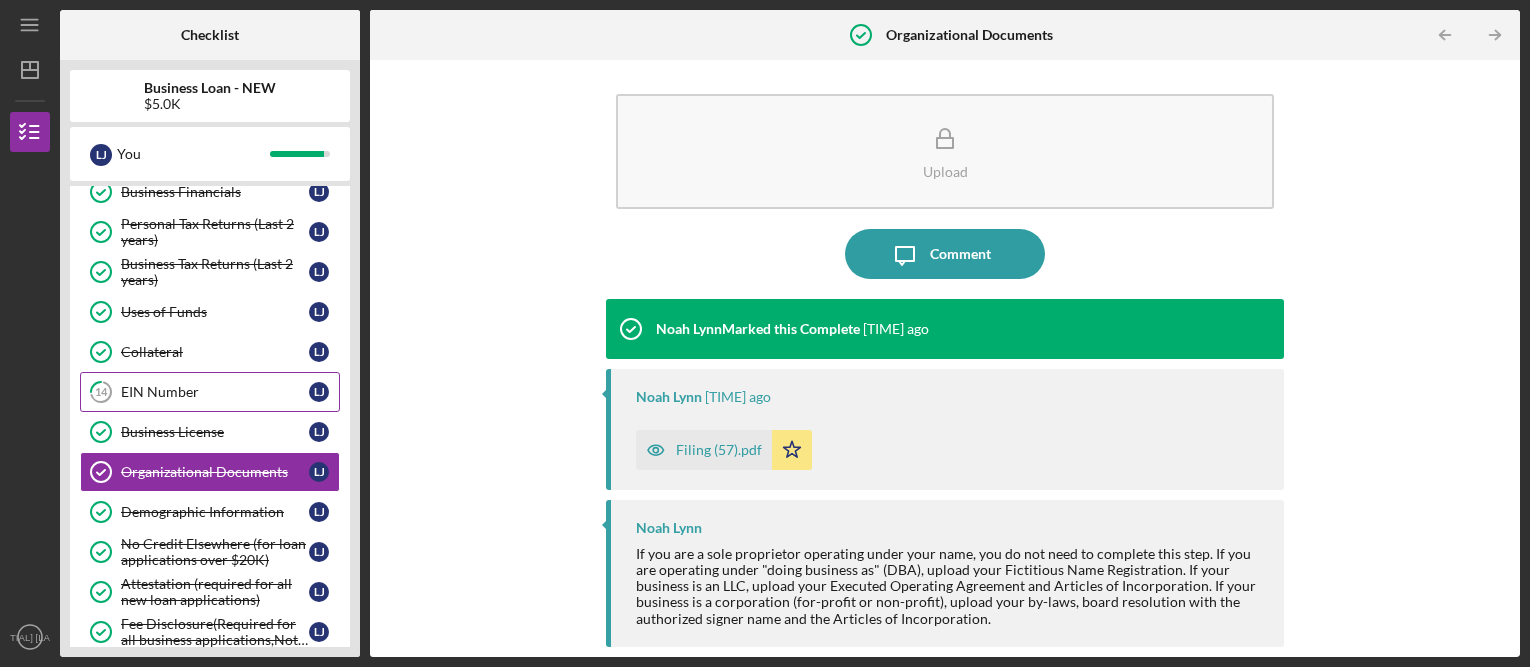 click on "EIN Number" at bounding box center (215, 392) 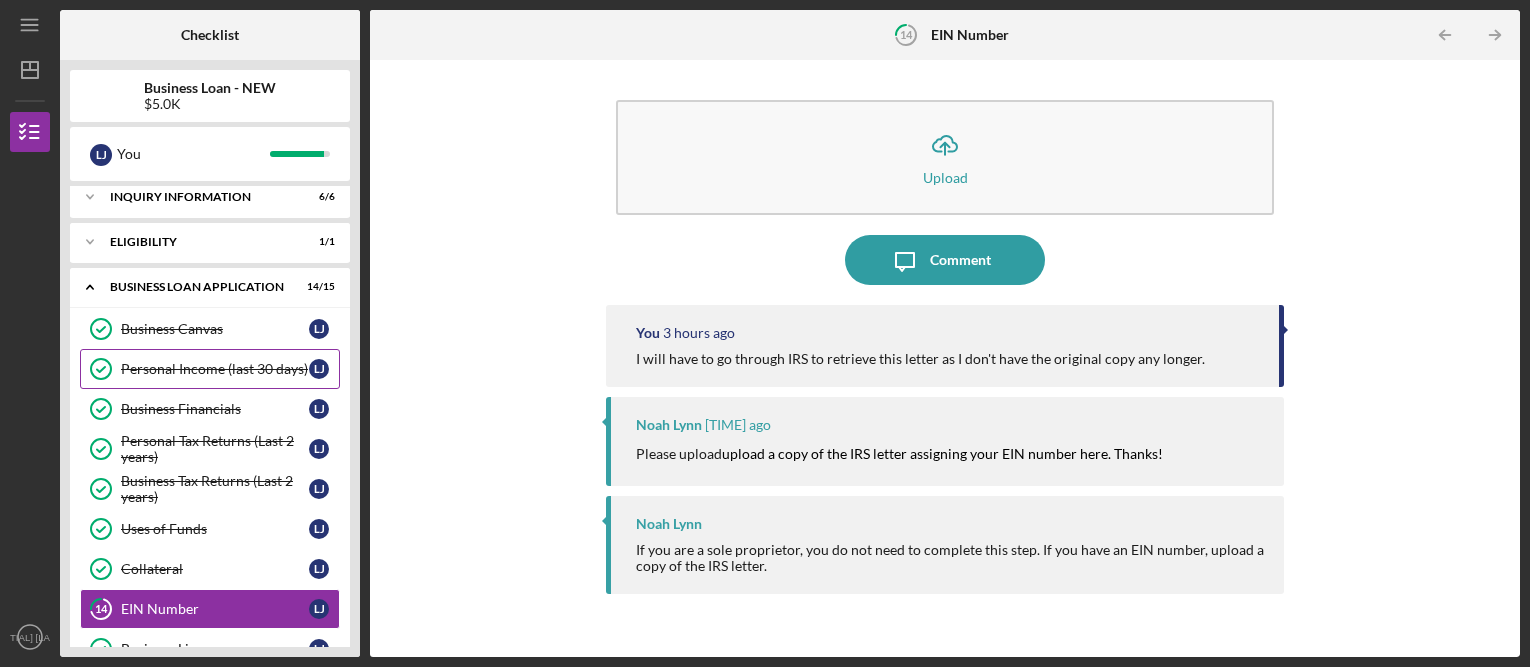 scroll, scrollTop: 0, scrollLeft: 0, axis: both 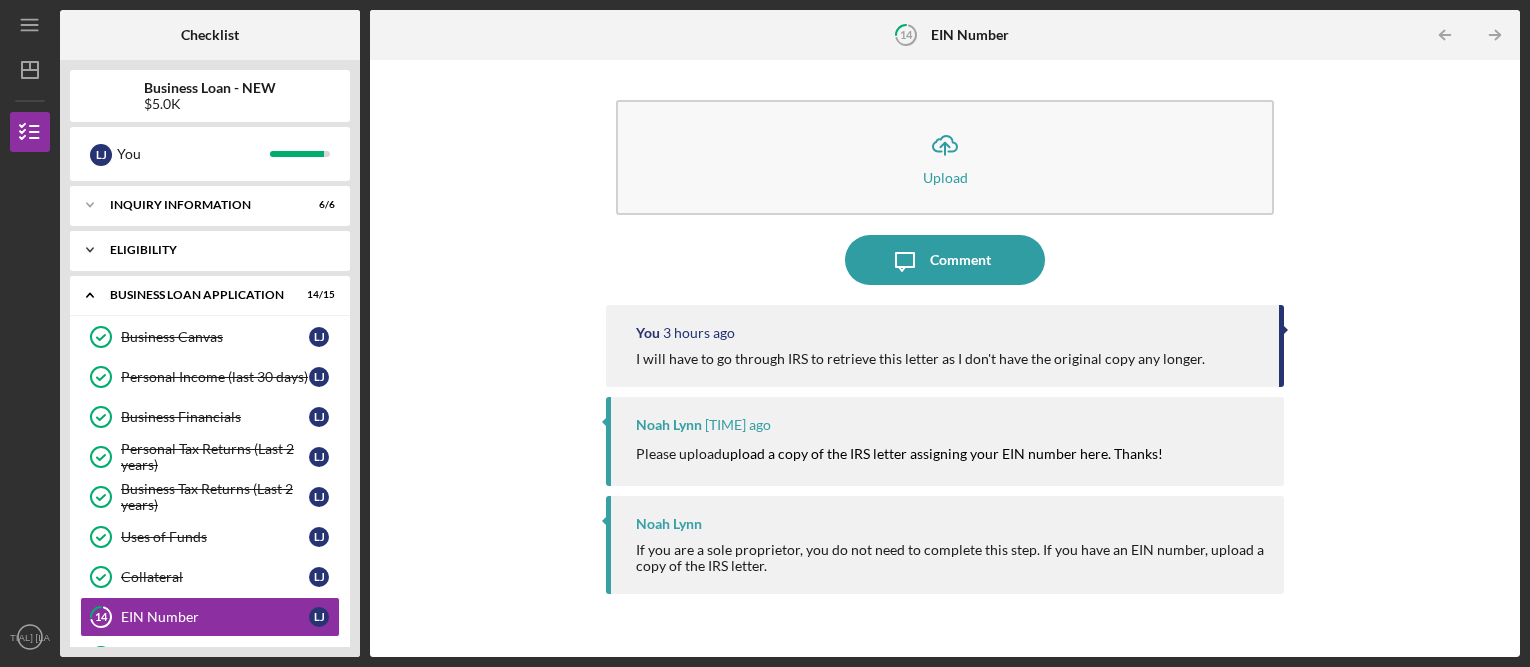 click on "Icon/Expander" 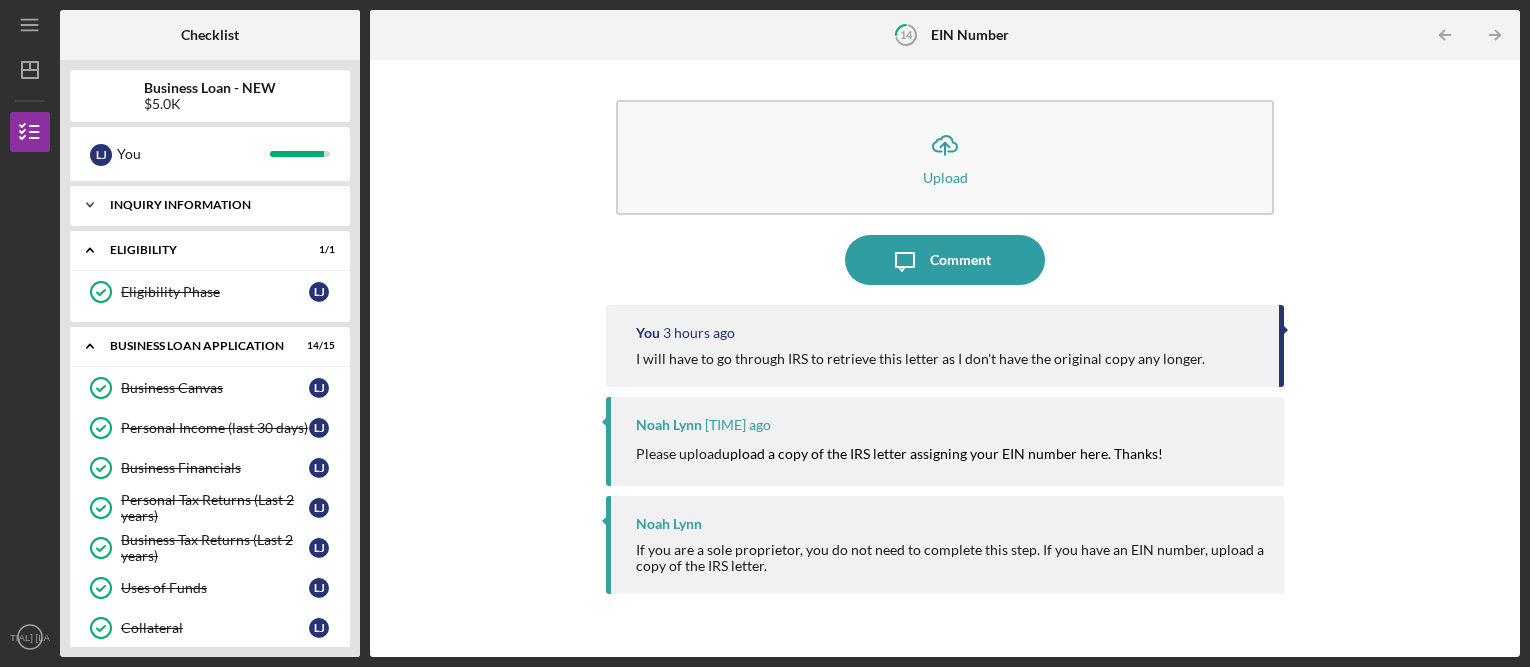 click on "Icon/Expander" 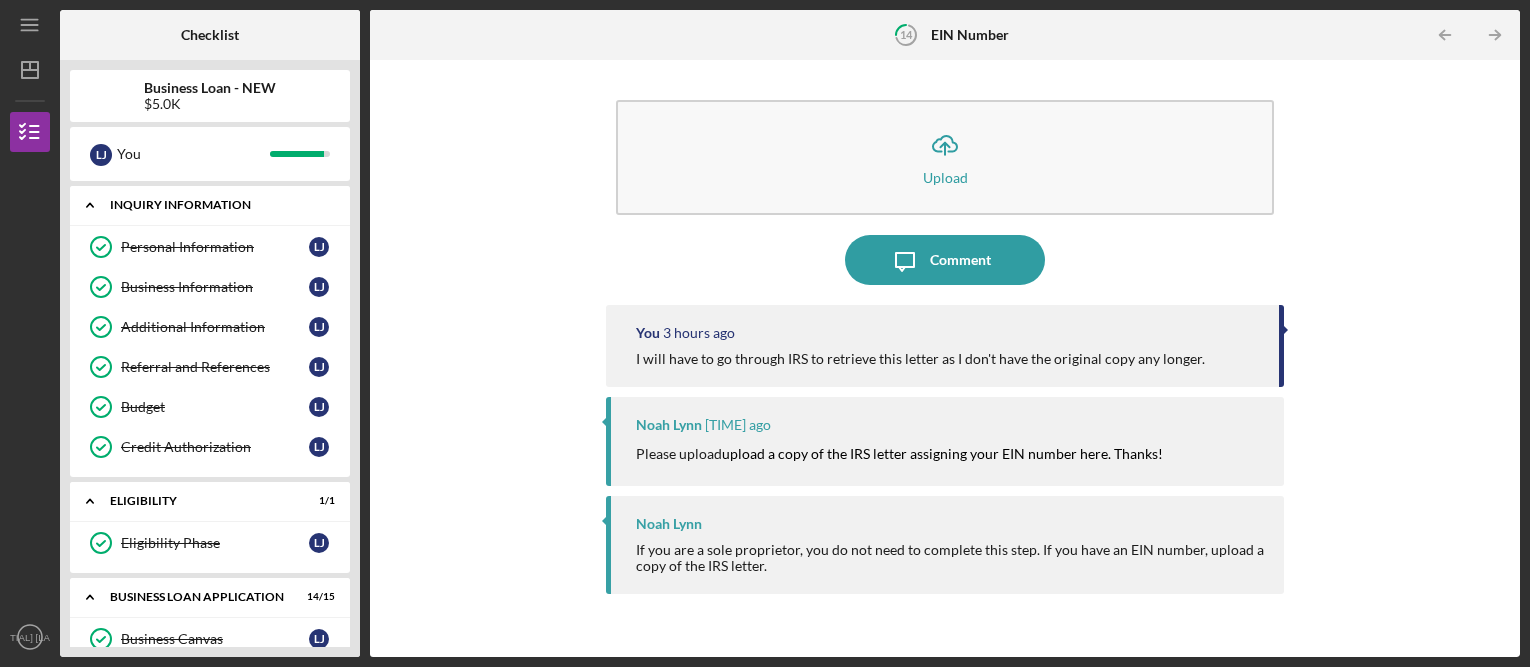click on "Icon/Expander" 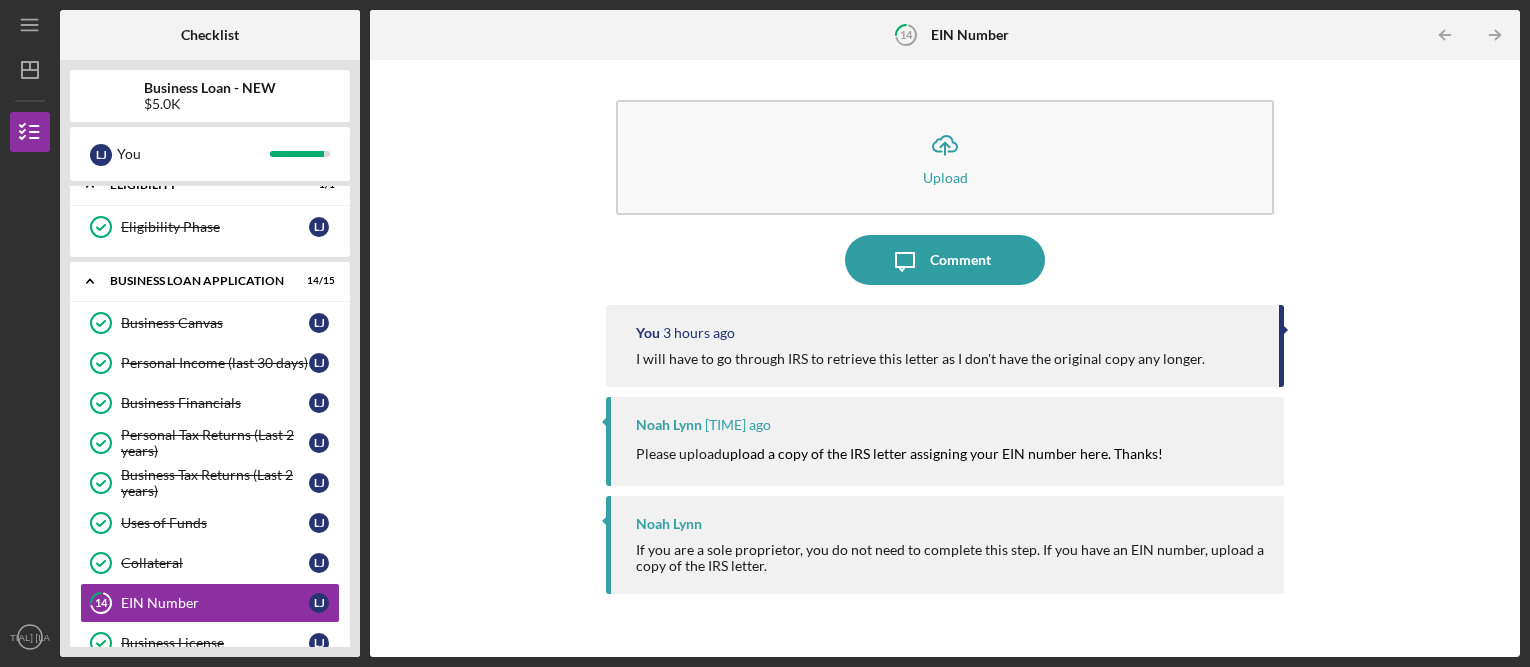 scroll, scrollTop: 476, scrollLeft: 0, axis: vertical 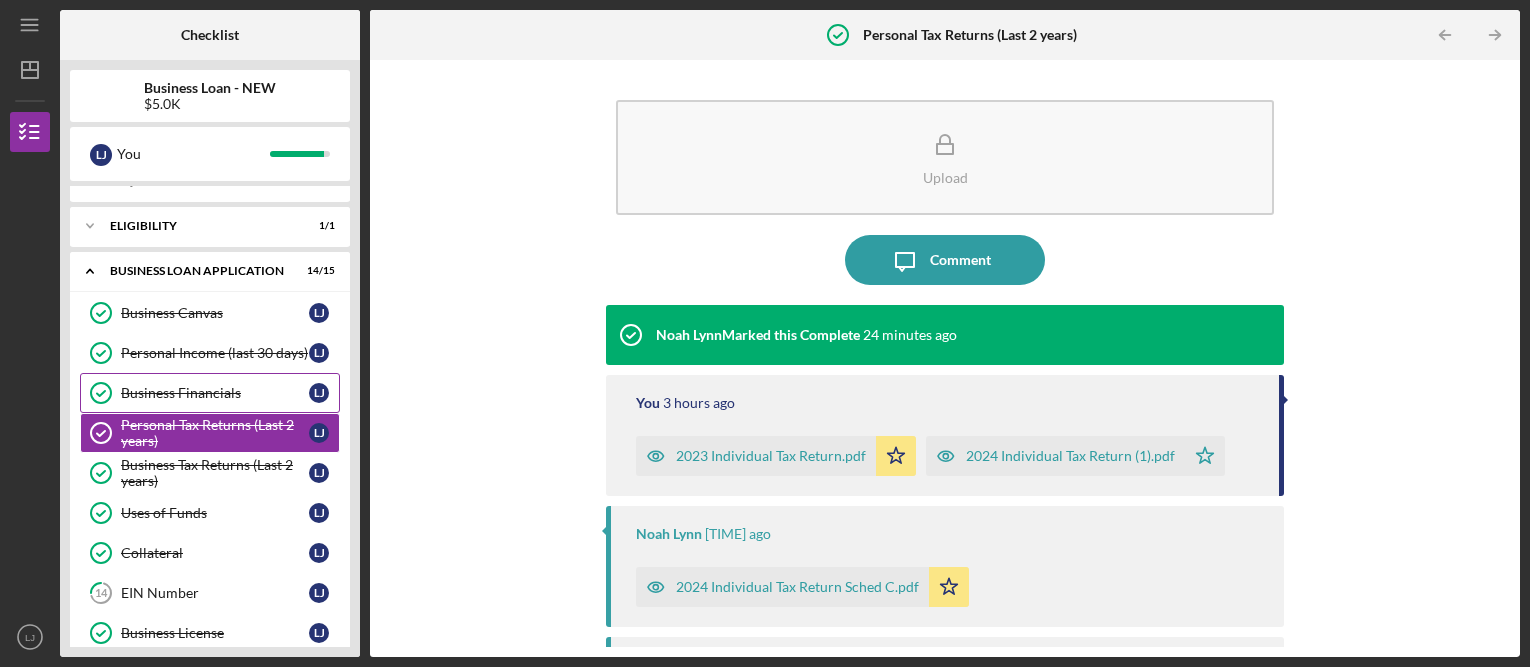 click on "Business Financials Business Financials L J" at bounding box center (210, 393) 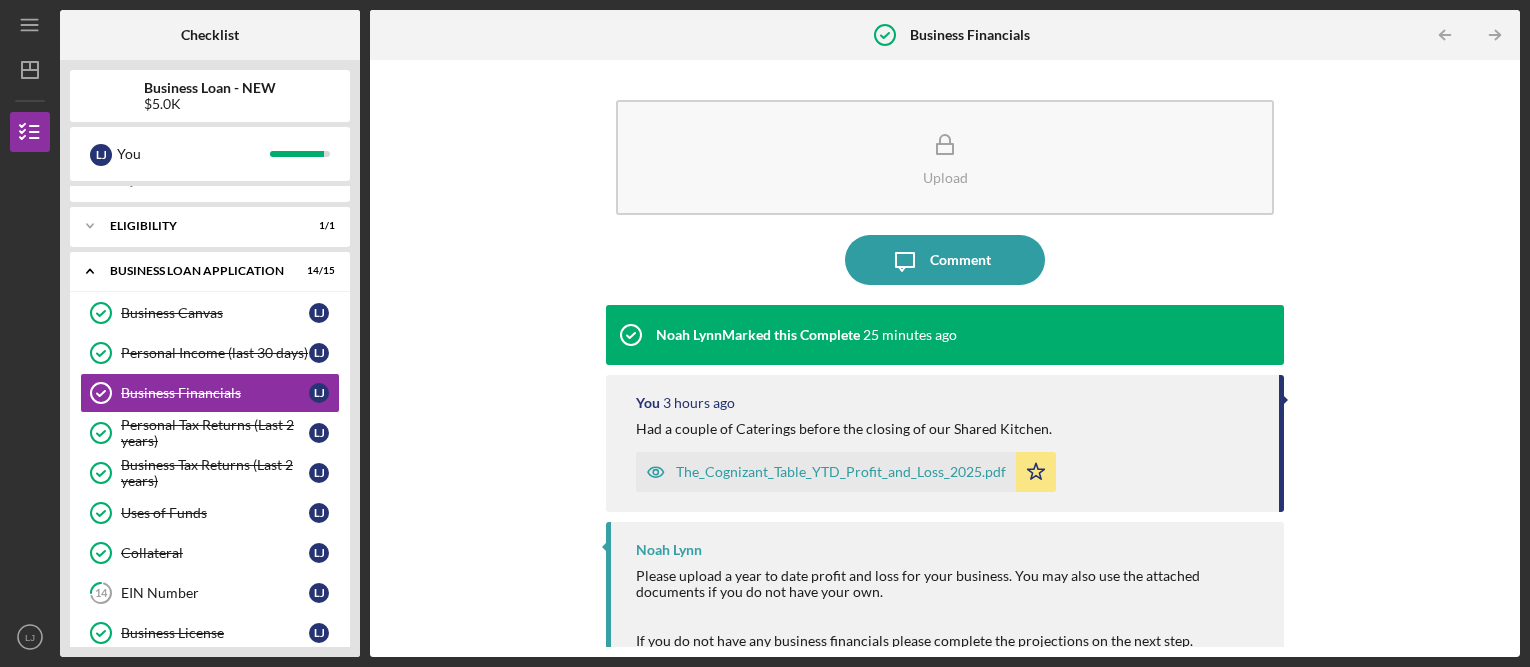 scroll, scrollTop: 77, scrollLeft: 0, axis: vertical 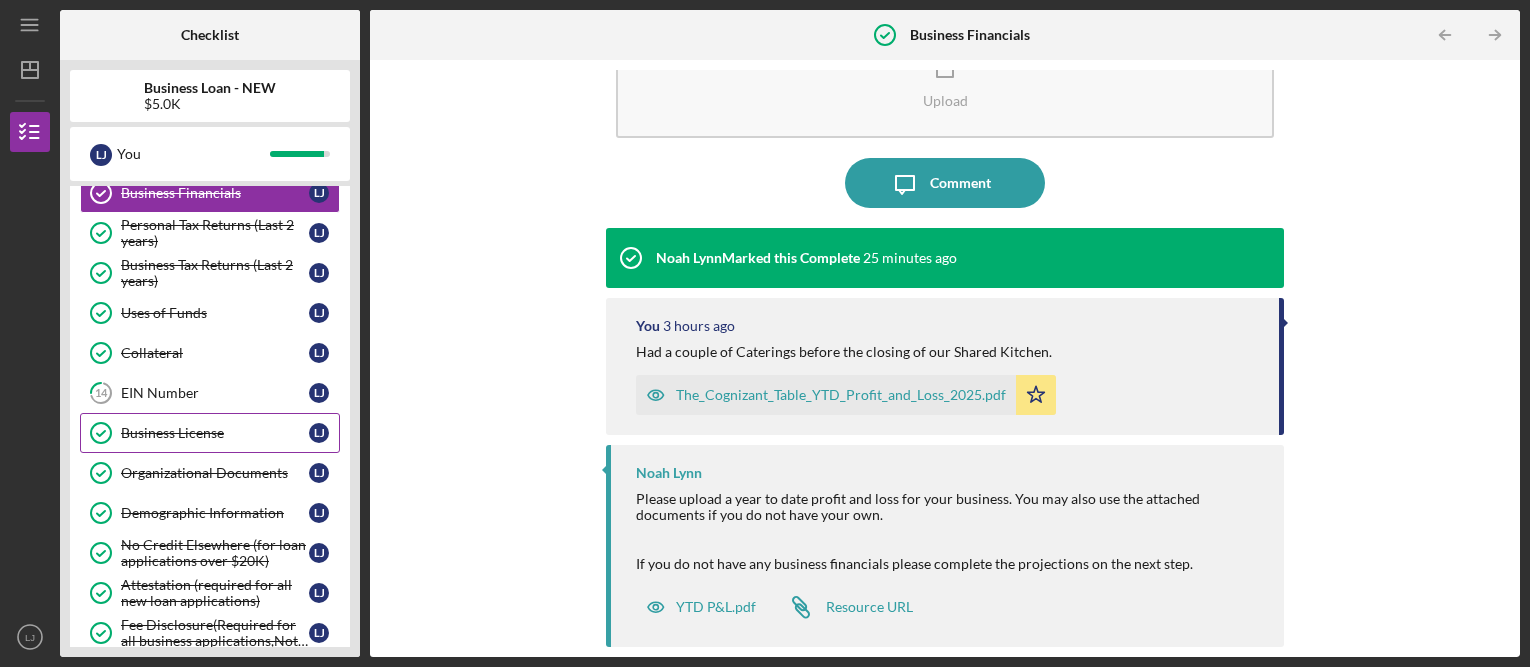 click on "Business License" at bounding box center (215, 433) 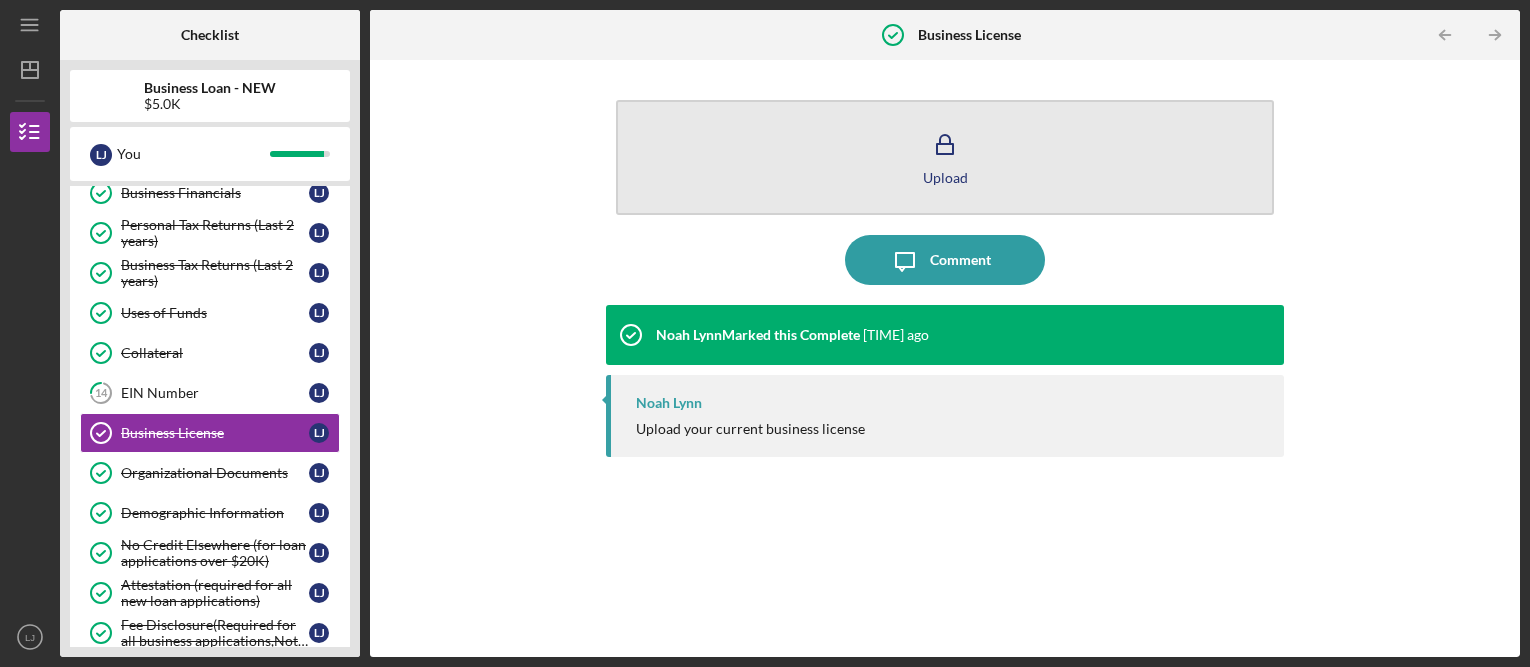 click 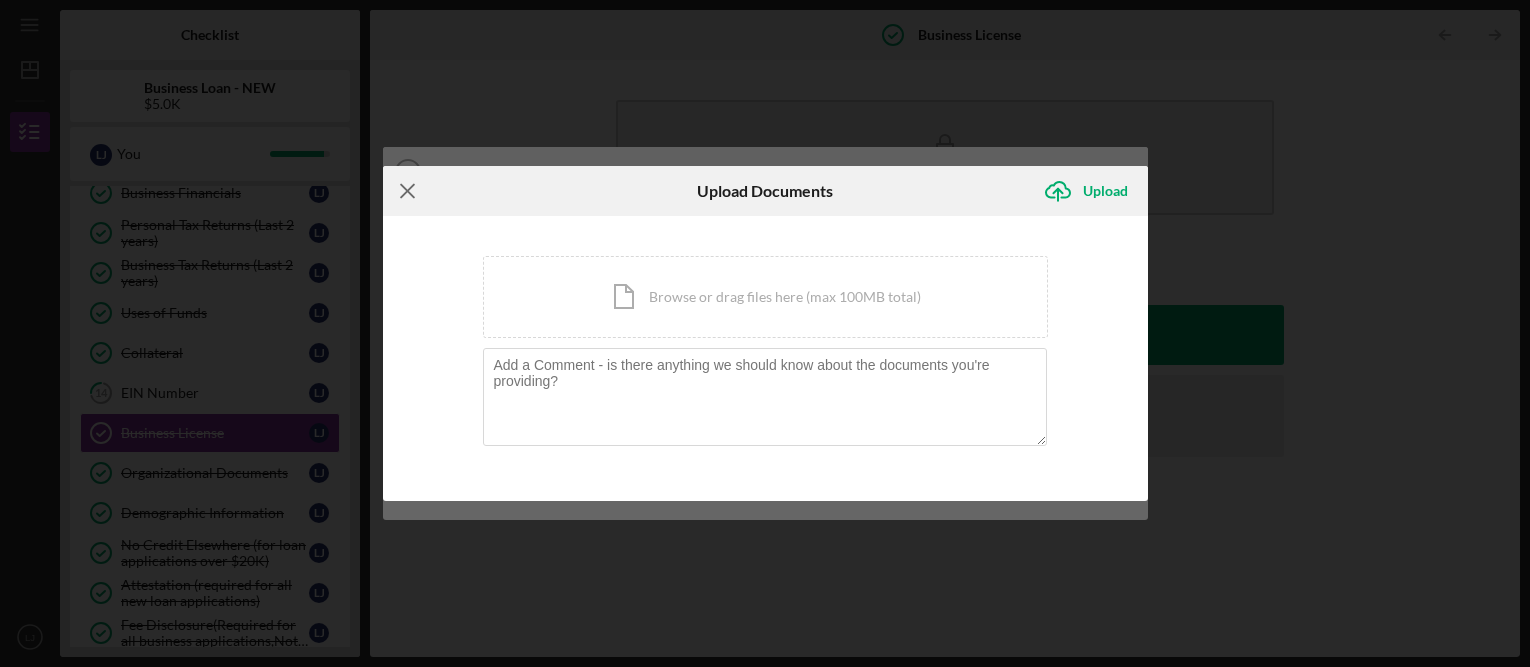 click on "Icon/Menu Close" 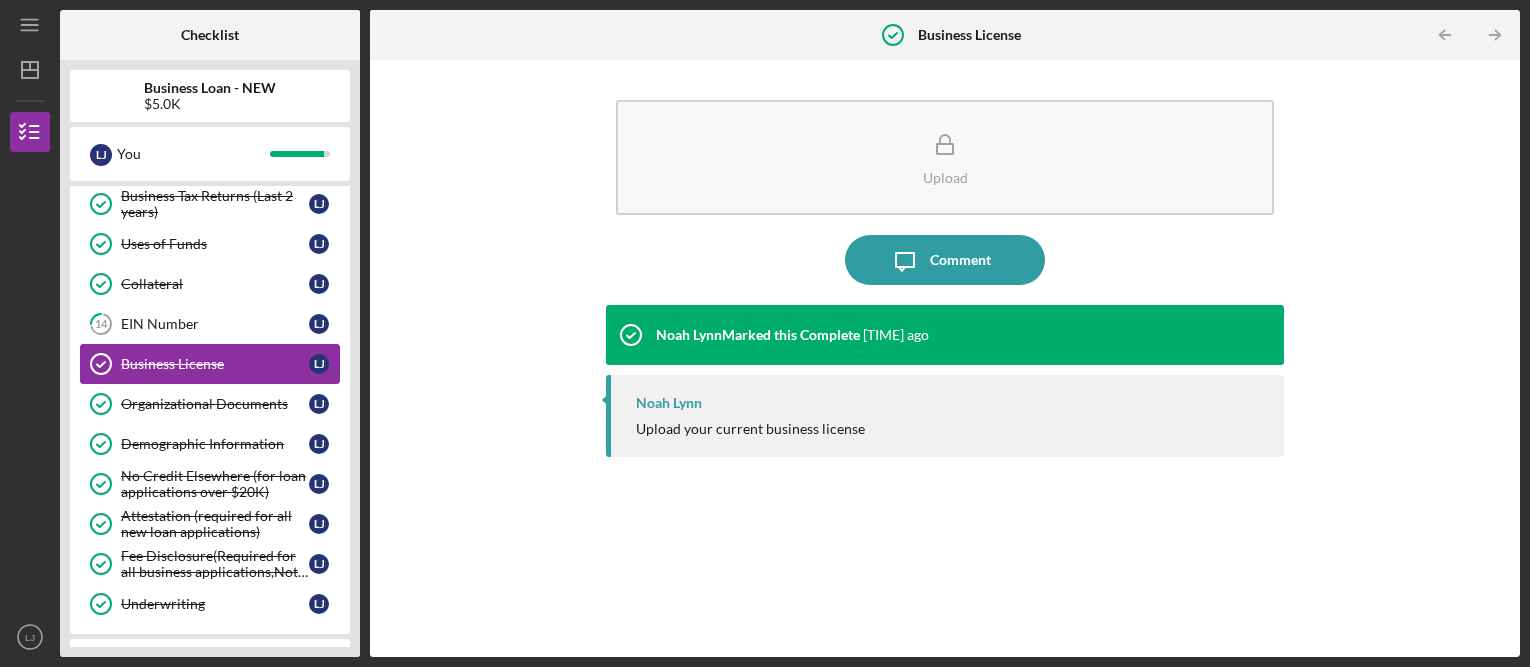 scroll, scrollTop: 324, scrollLeft: 0, axis: vertical 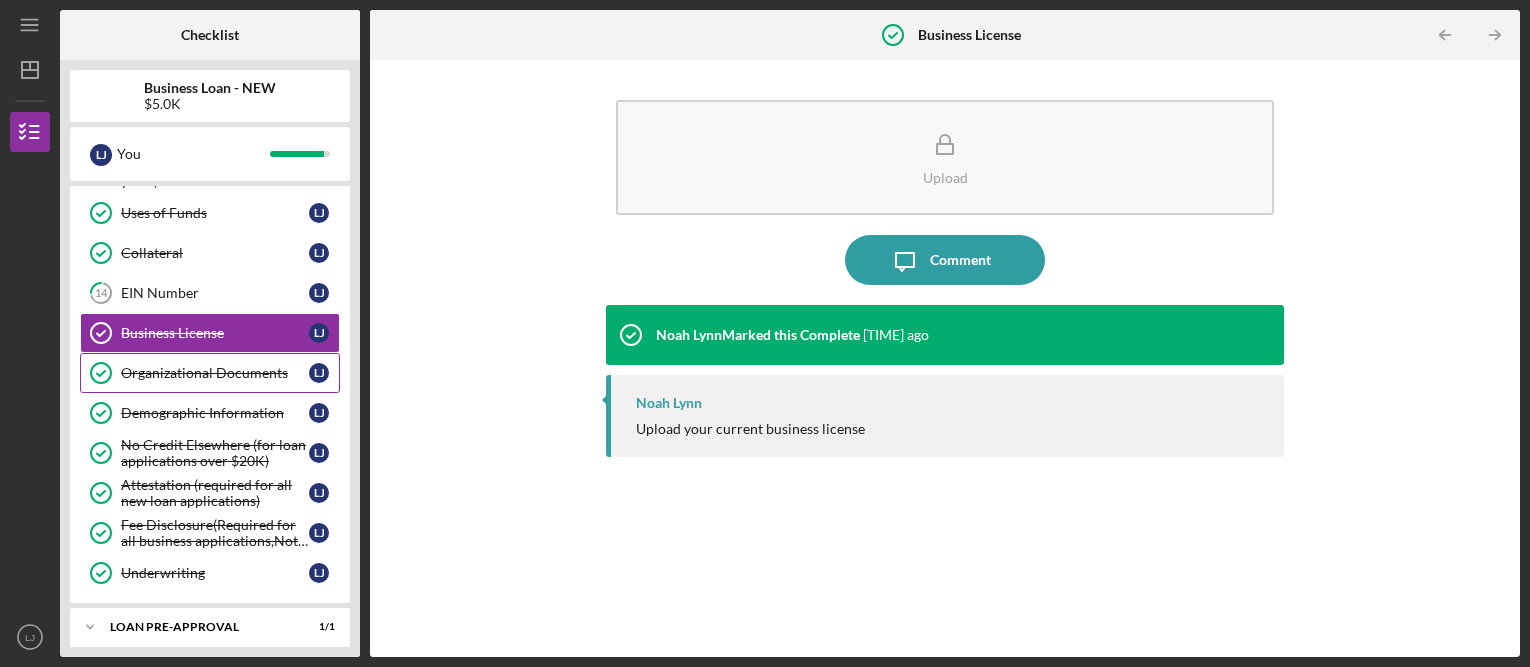 click on "Organizational Documents" at bounding box center (215, 373) 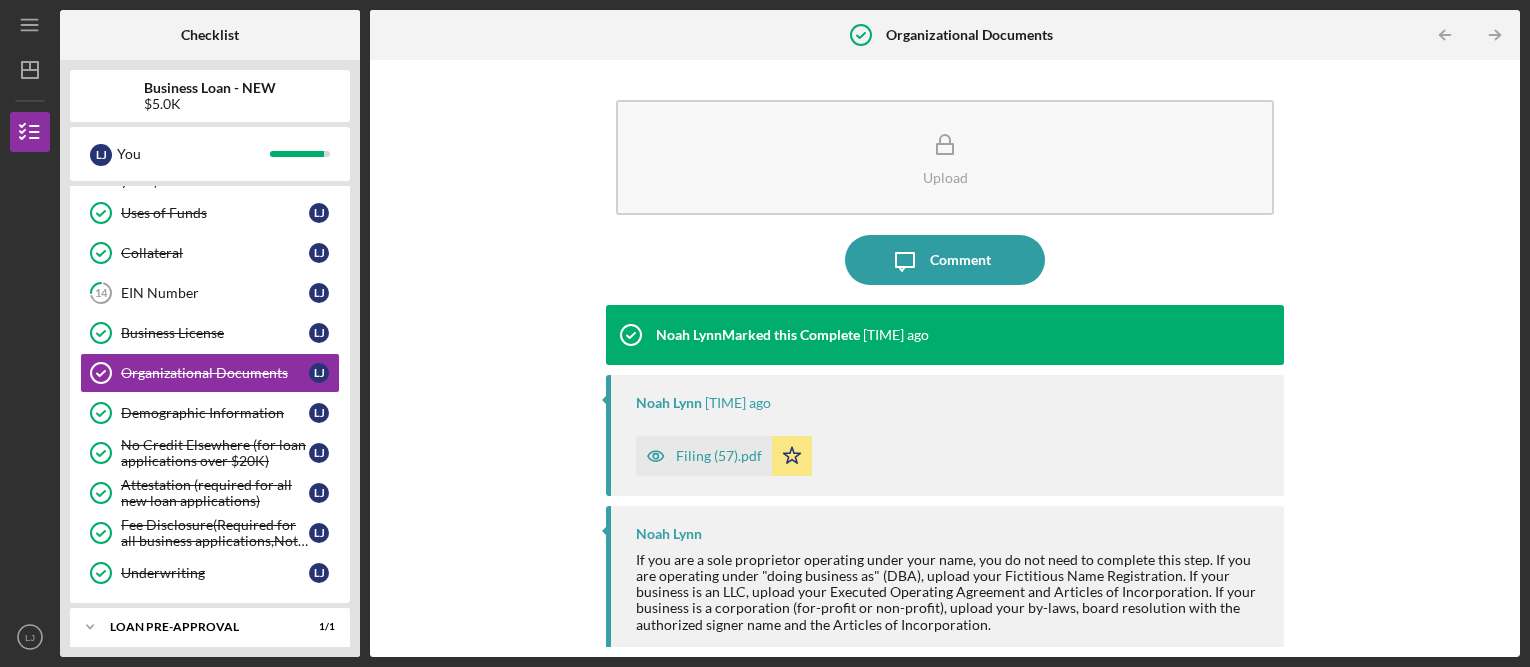 scroll, scrollTop: 6, scrollLeft: 0, axis: vertical 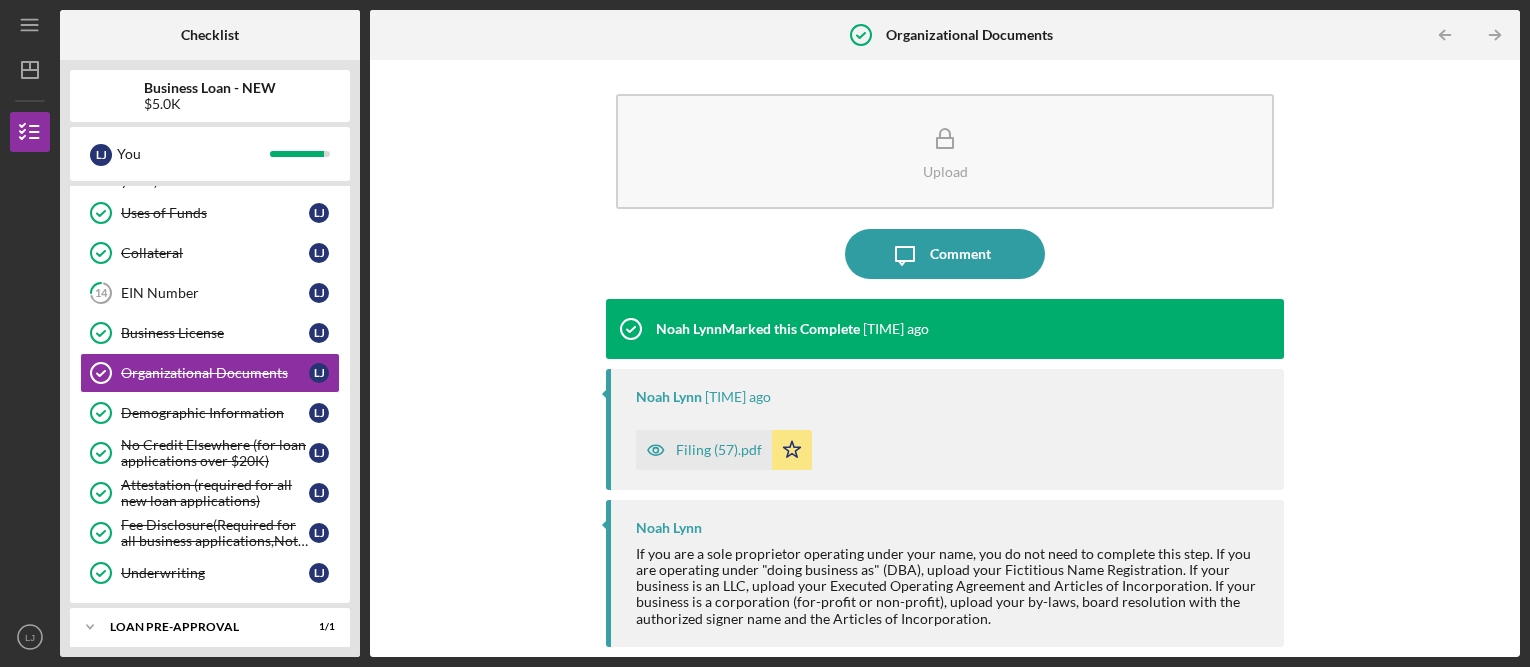 click on "Filing (57).pdf" at bounding box center (719, 450) 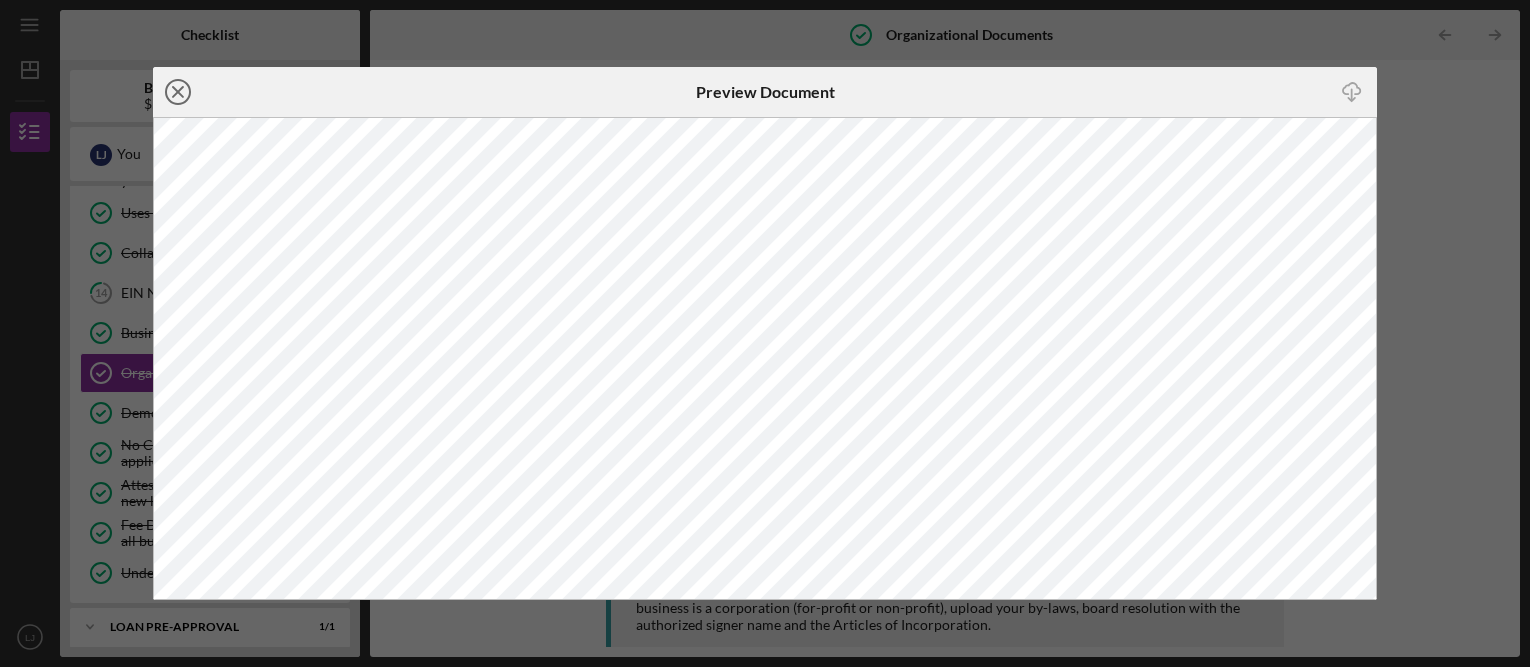 click 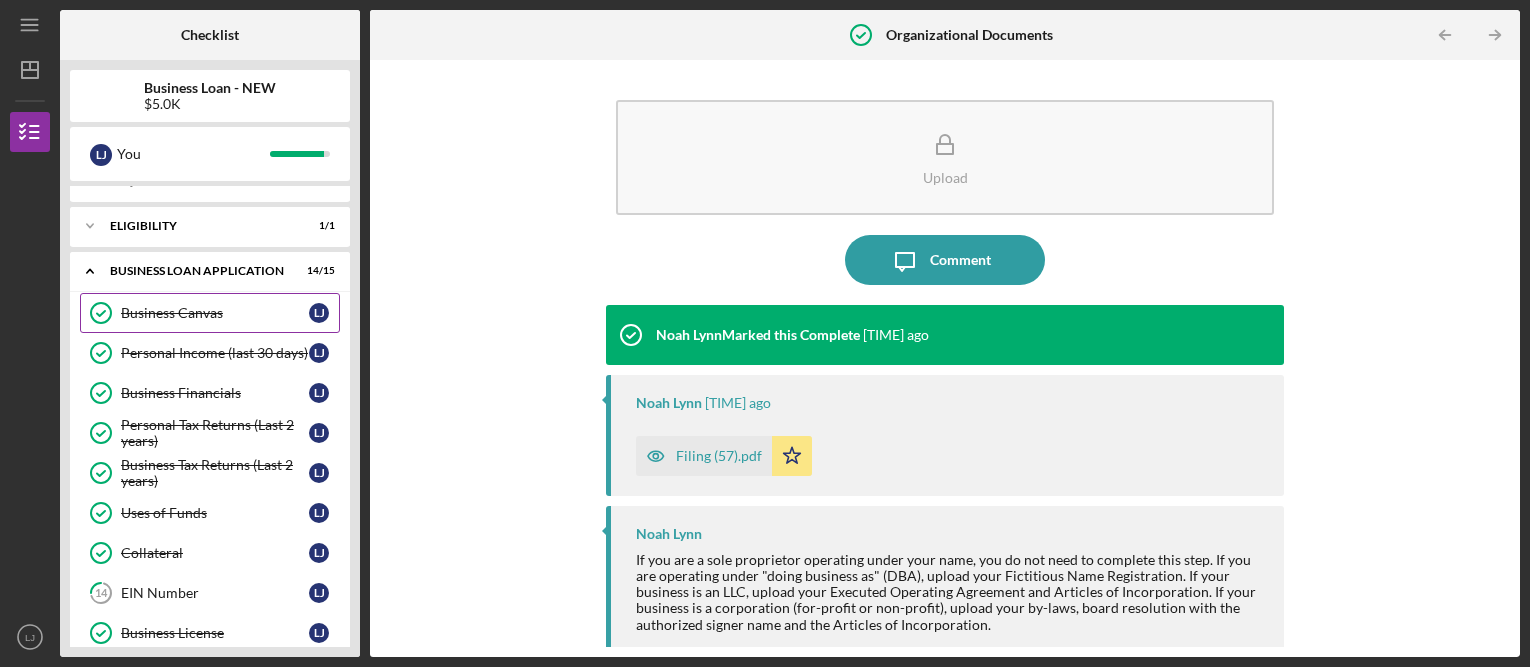 scroll, scrollTop: 0, scrollLeft: 0, axis: both 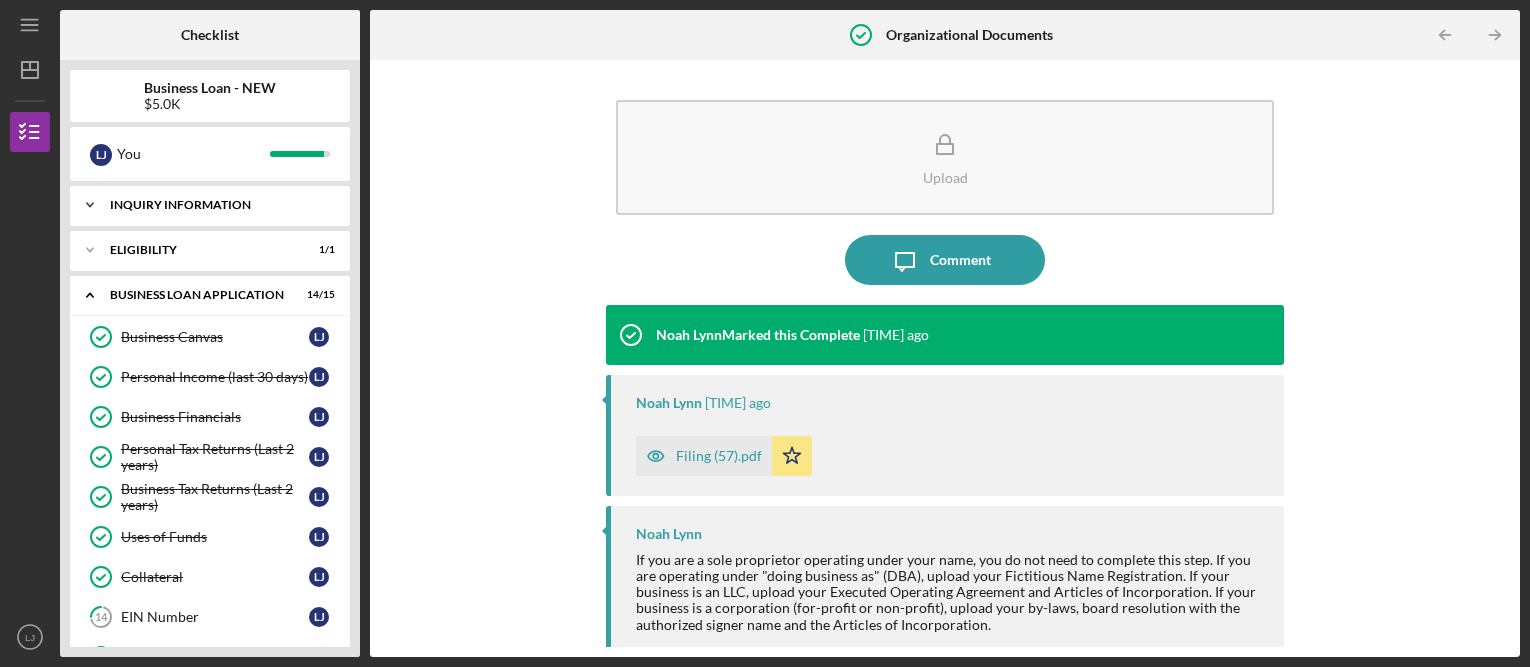 click on "Icon/Expander" 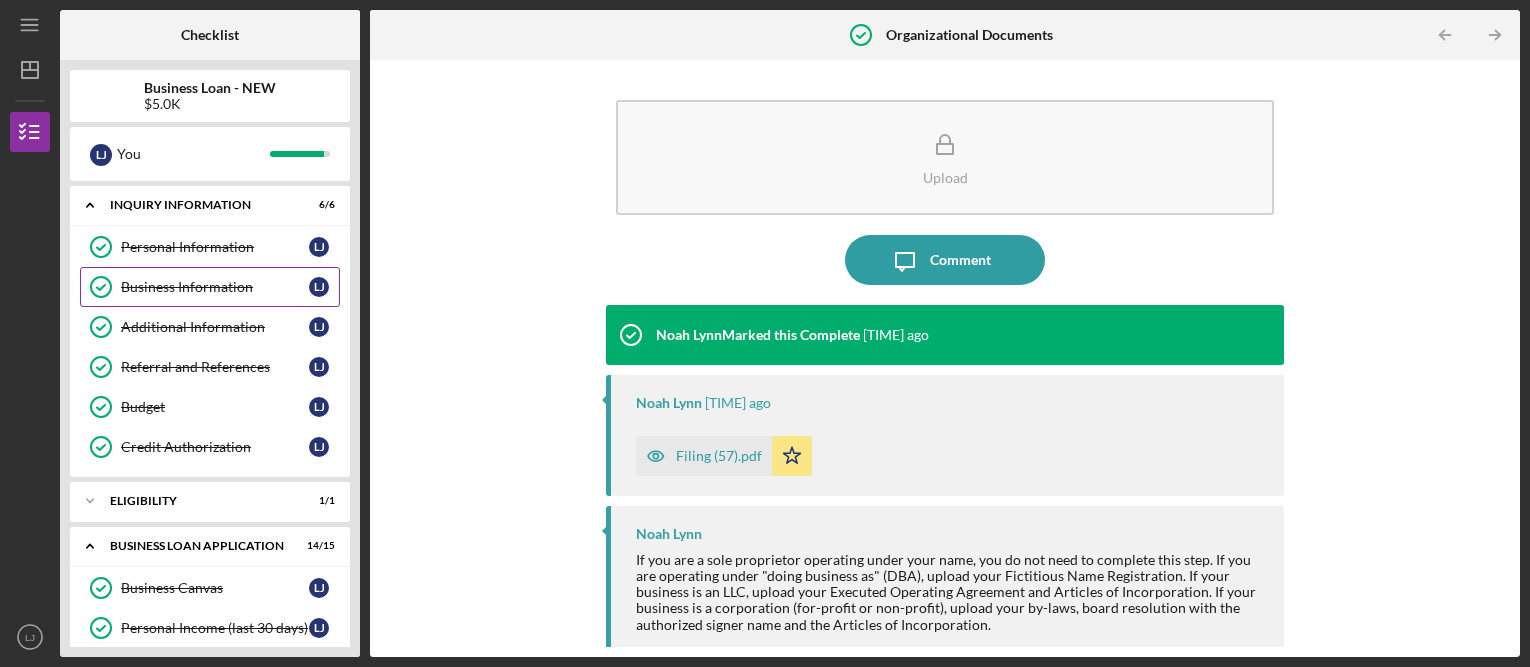 click on "Business Information" at bounding box center [215, 287] 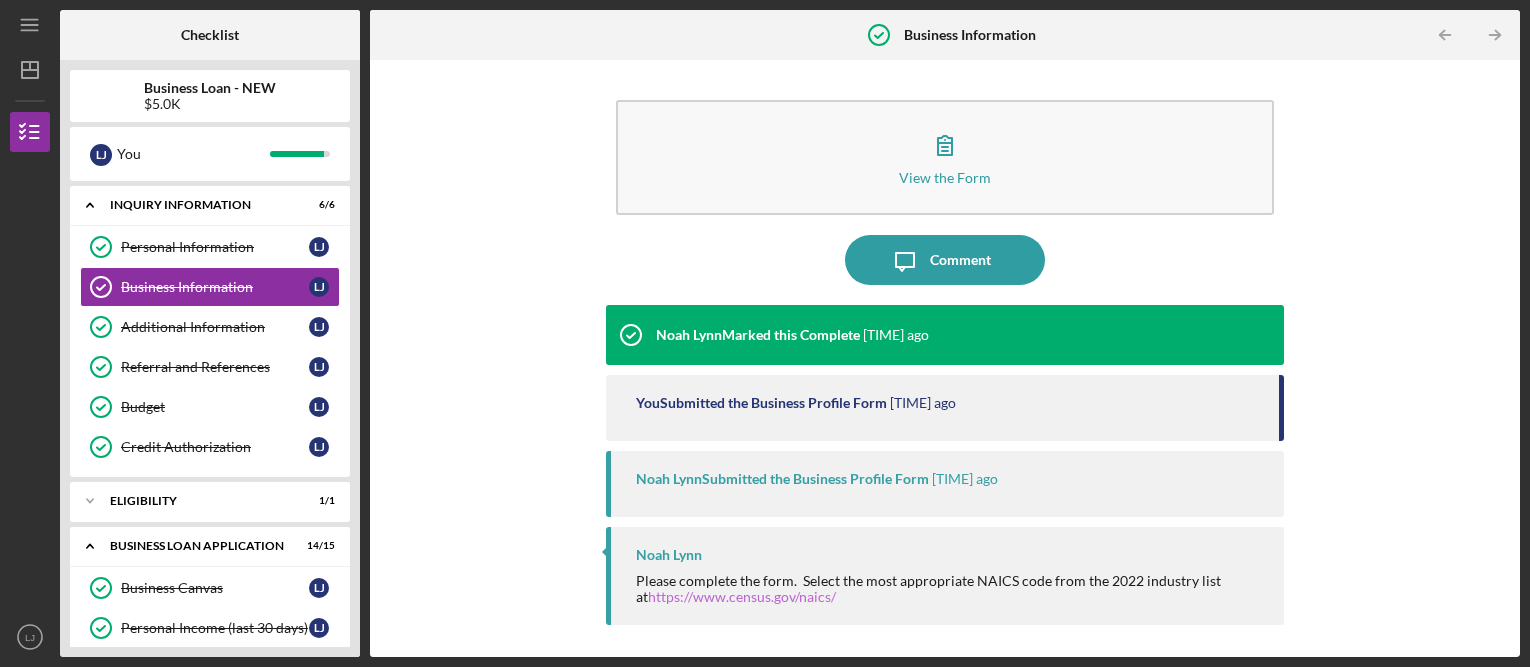 click on "https://www.census.gov/naics/" at bounding box center [742, 596] 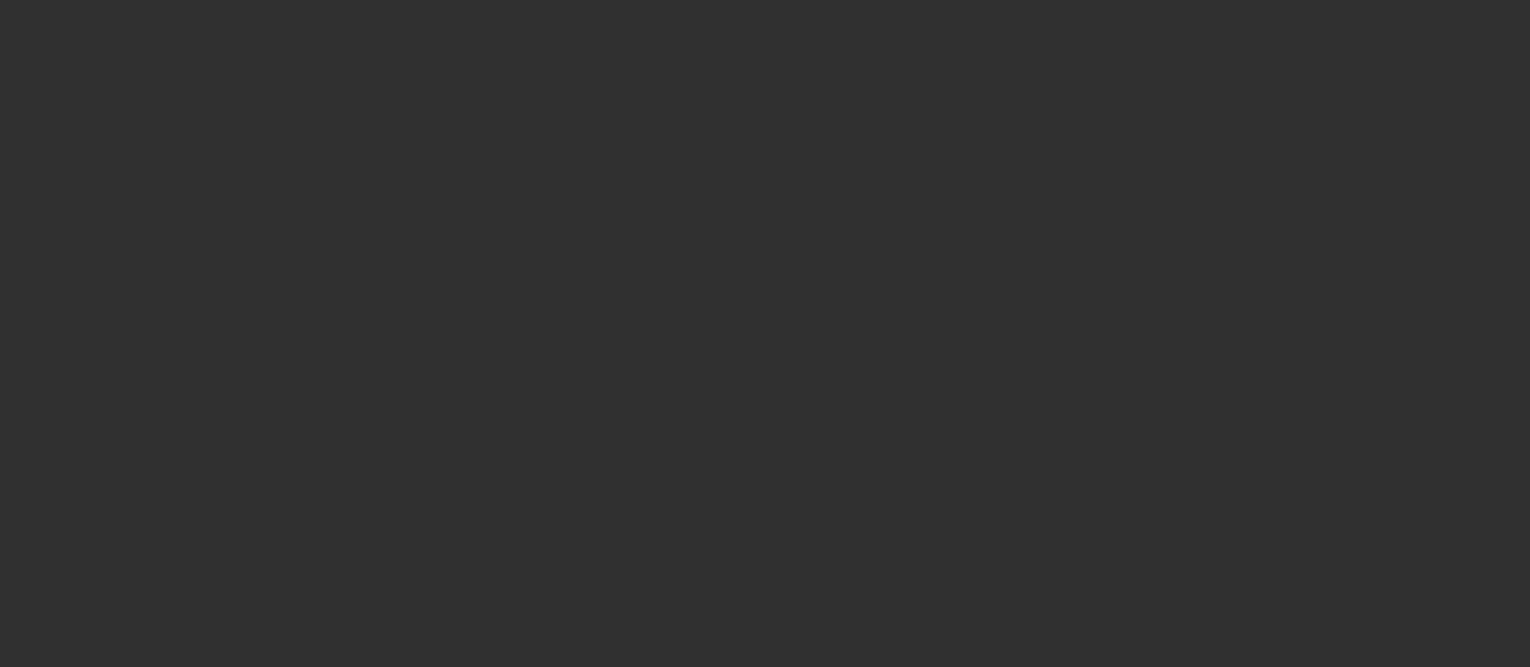 scroll, scrollTop: 0, scrollLeft: 0, axis: both 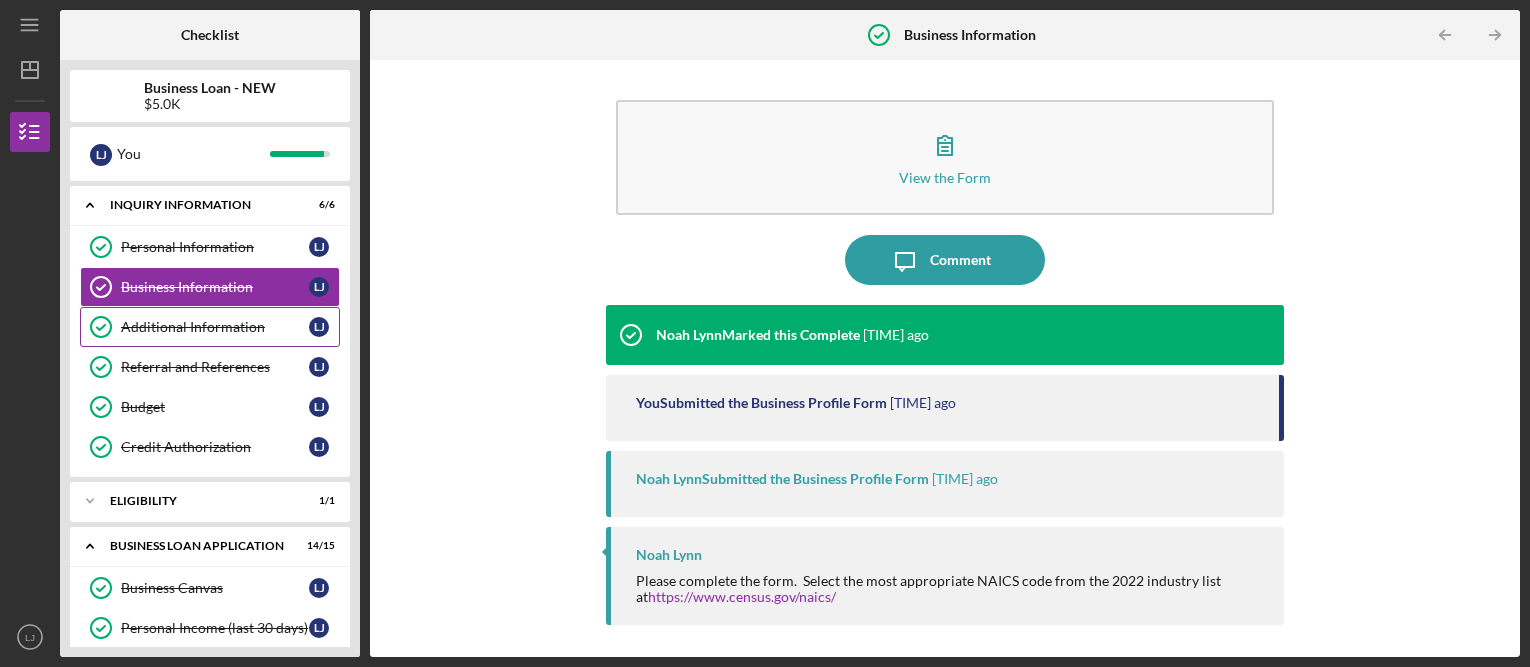 click on "Additional Information" at bounding box center (215, 327) 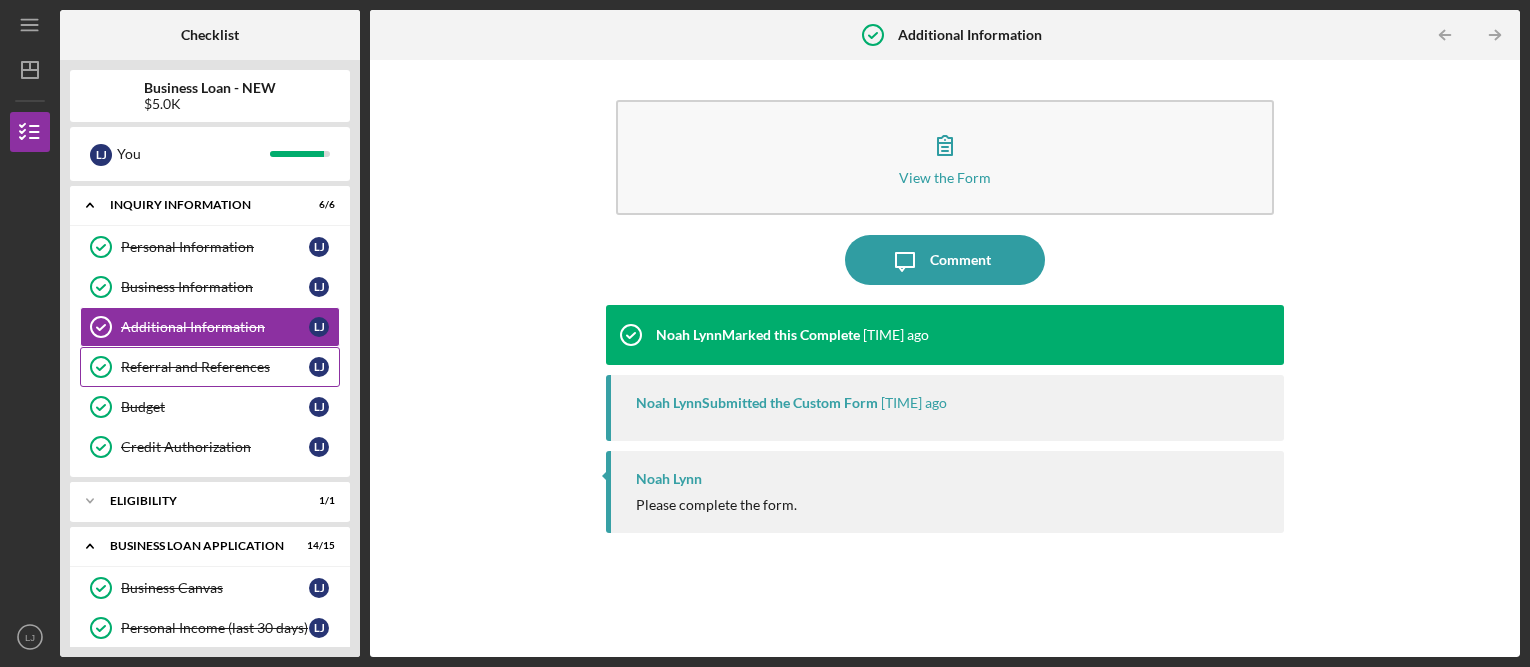 click on "Referral and References Referral and References L J" at bounding box center (210, 367) 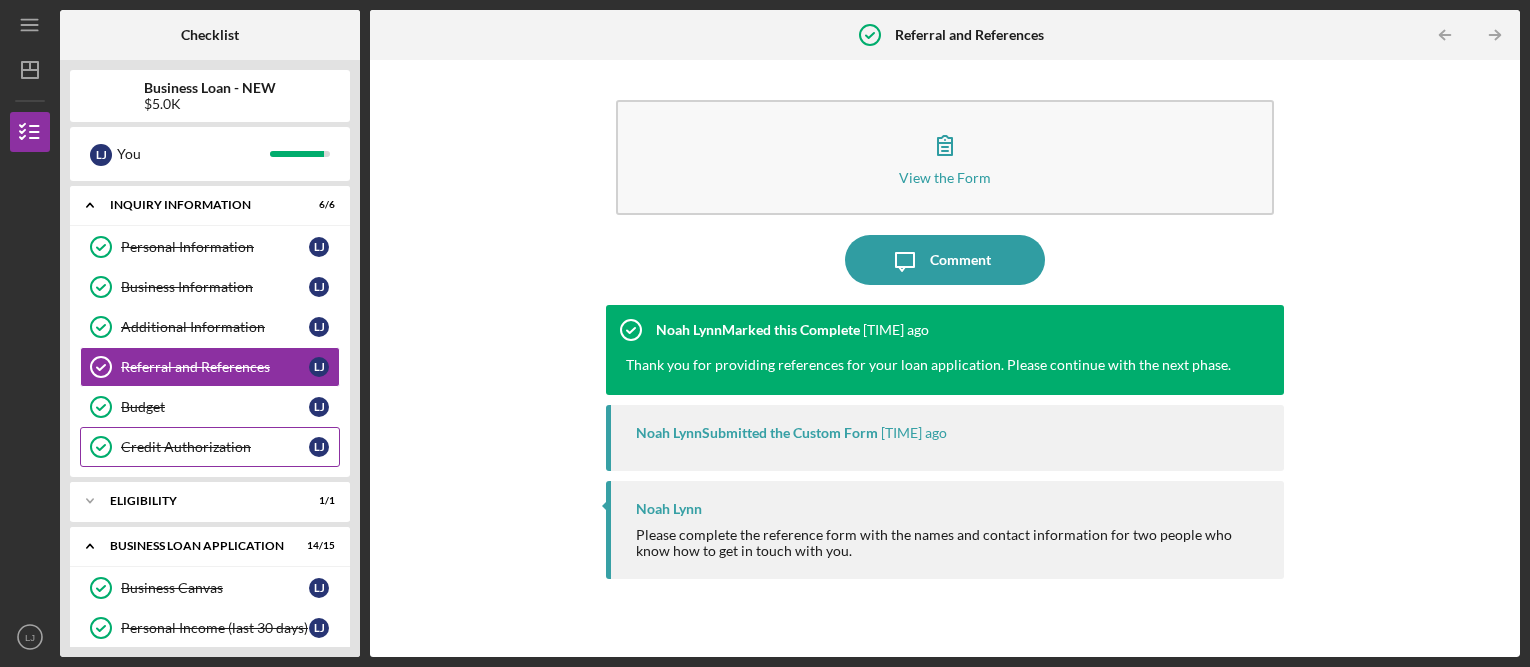 click on "Credit Authorization Credit Authorization L J" at bounding box center [210, 447] 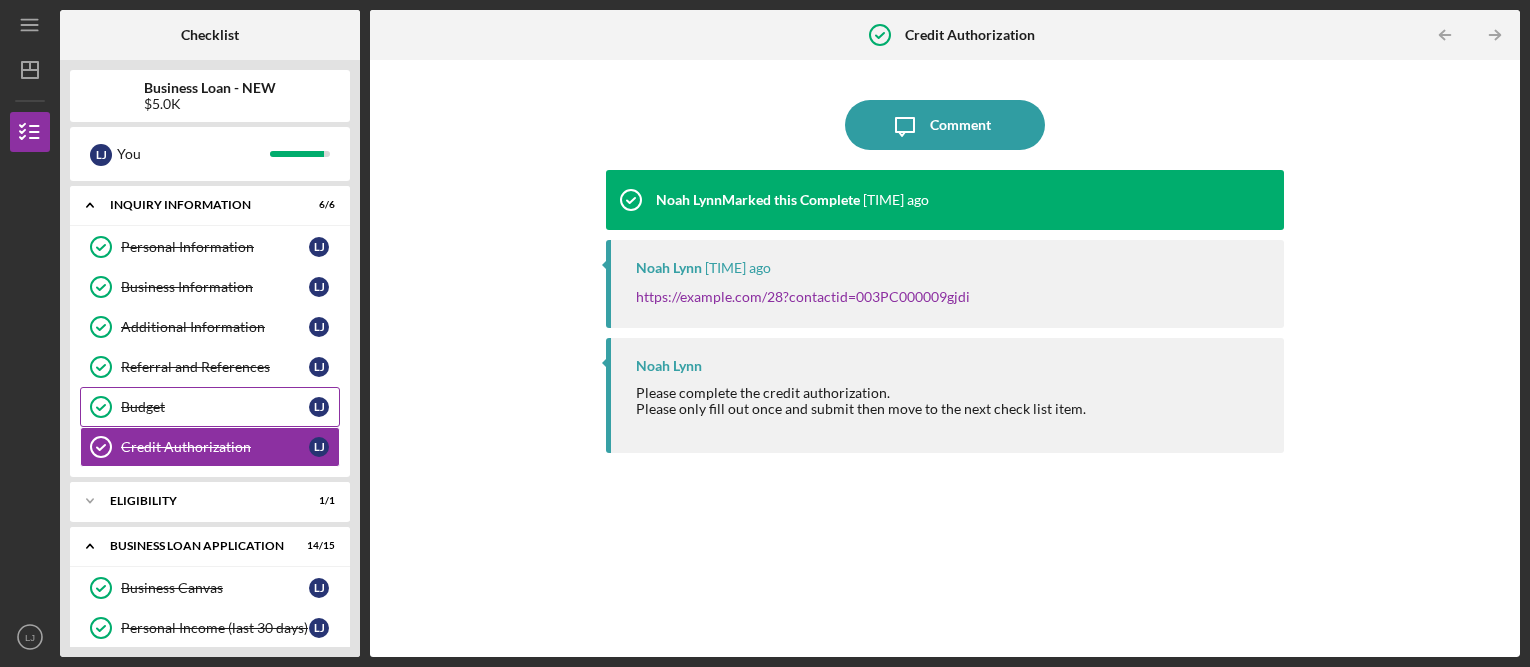 click on "Budget" at bounding box center (215, 407) 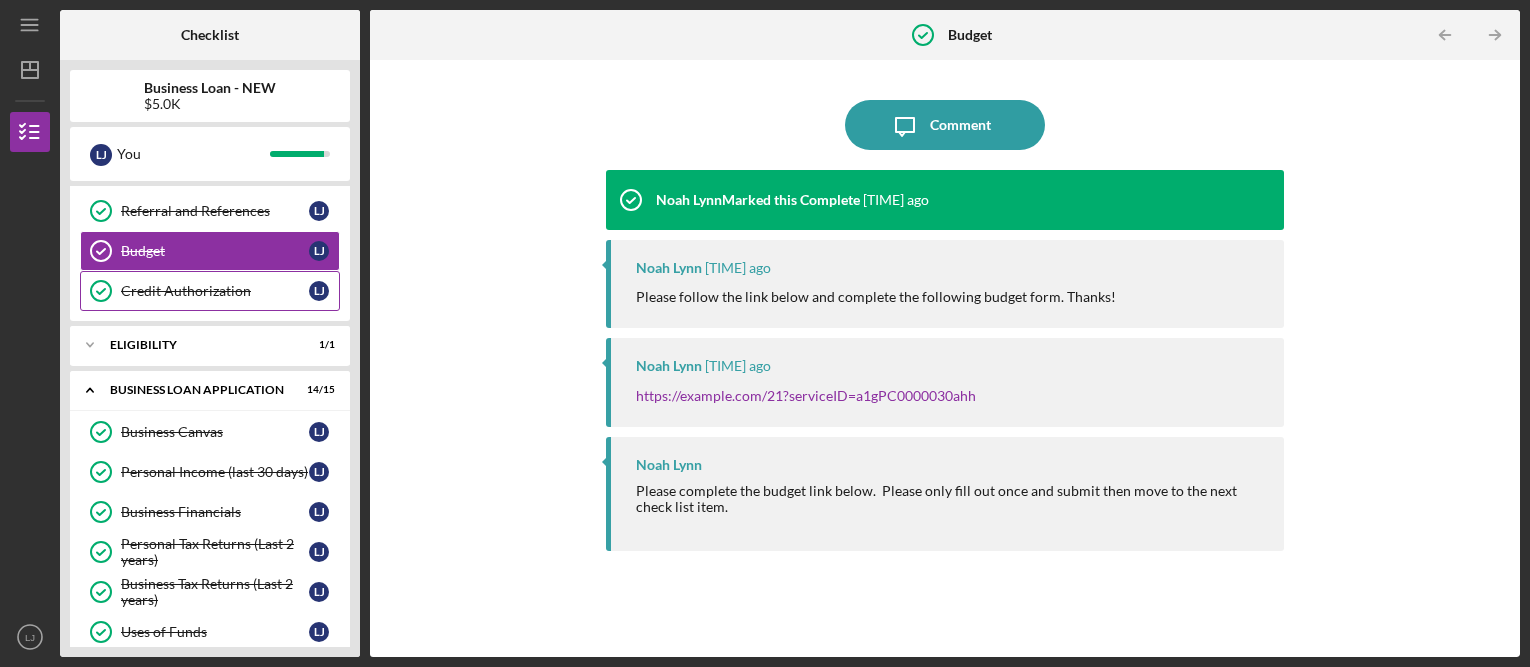 scroll, scrollTop: 200, scrollLeft: 0, axis: vertical 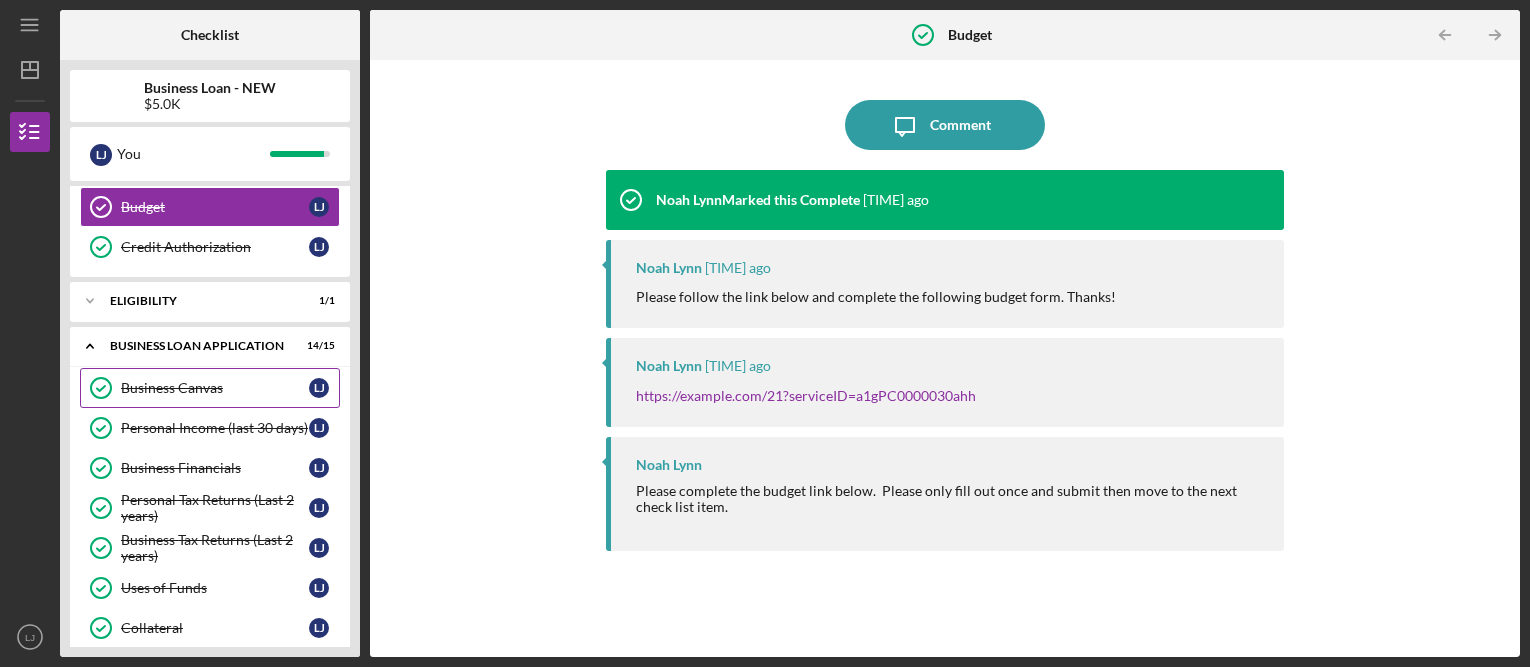 click on "Business Canvas" at bounding box center [215, 388] 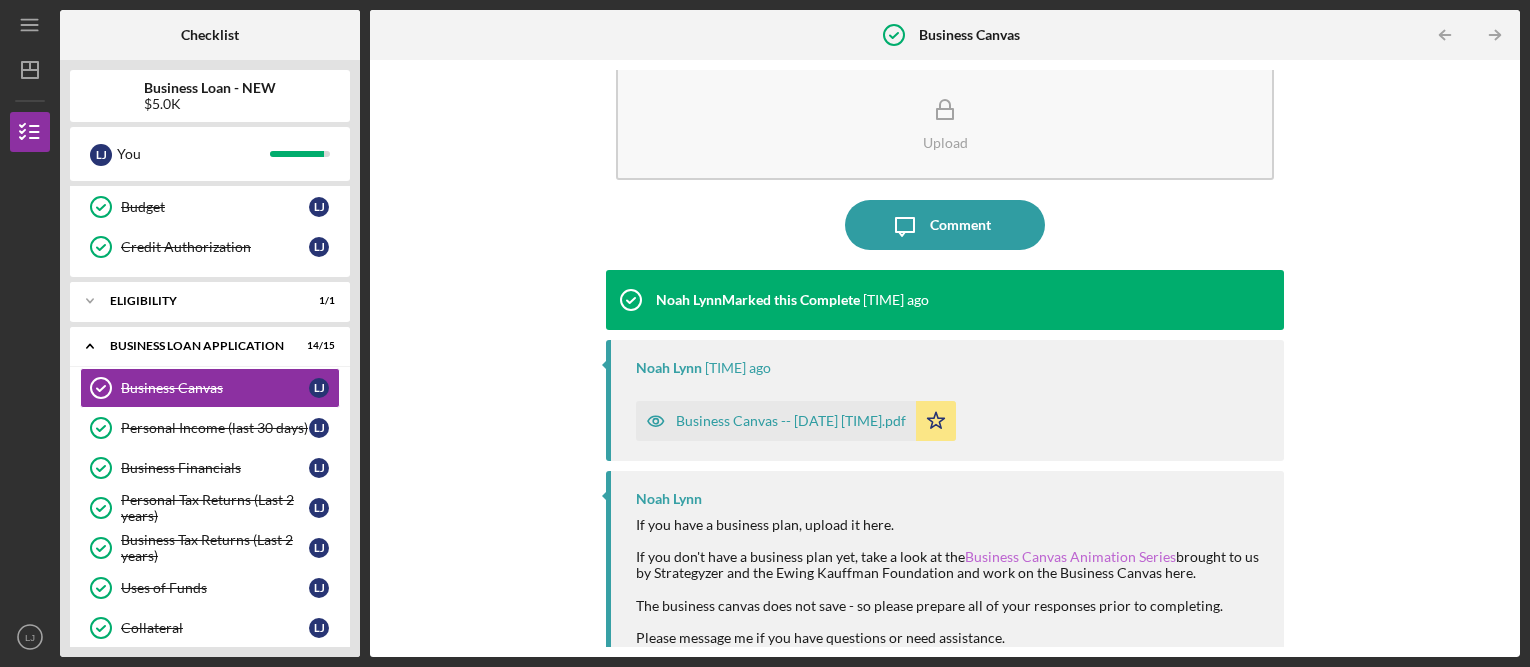 scroll, scrollTop: 54, scrollLeft: 0, axis: vertical 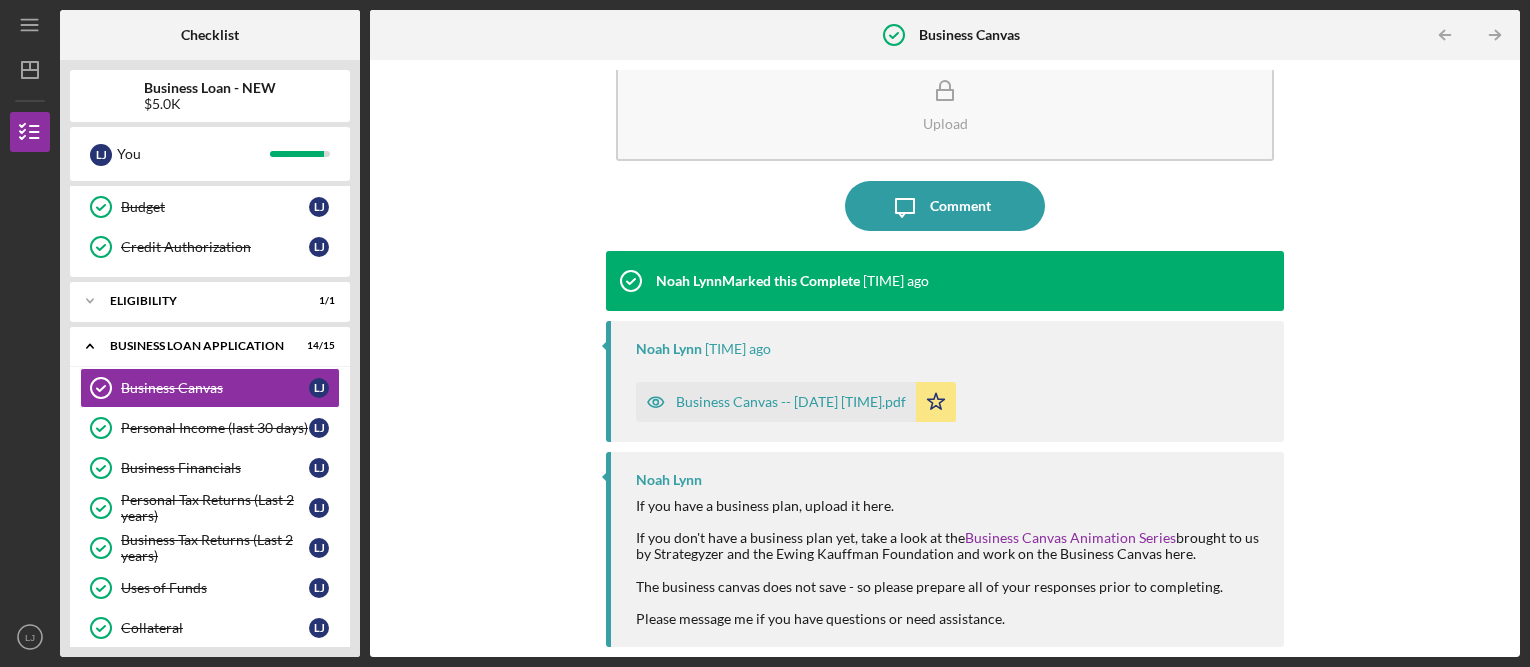 click on "Business Canvas -- [DATE] [TIME].pdf" at bounding box center [791, 402] 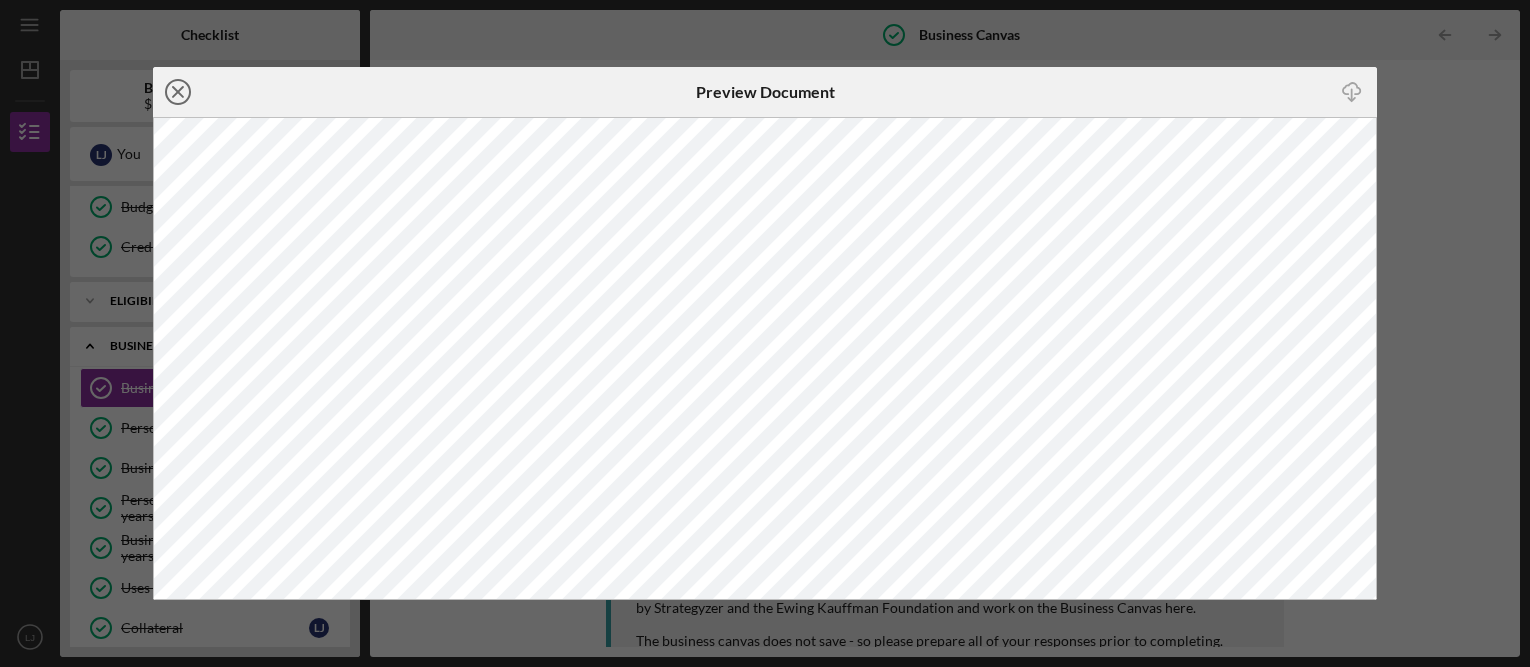 click on "Icon/Close" 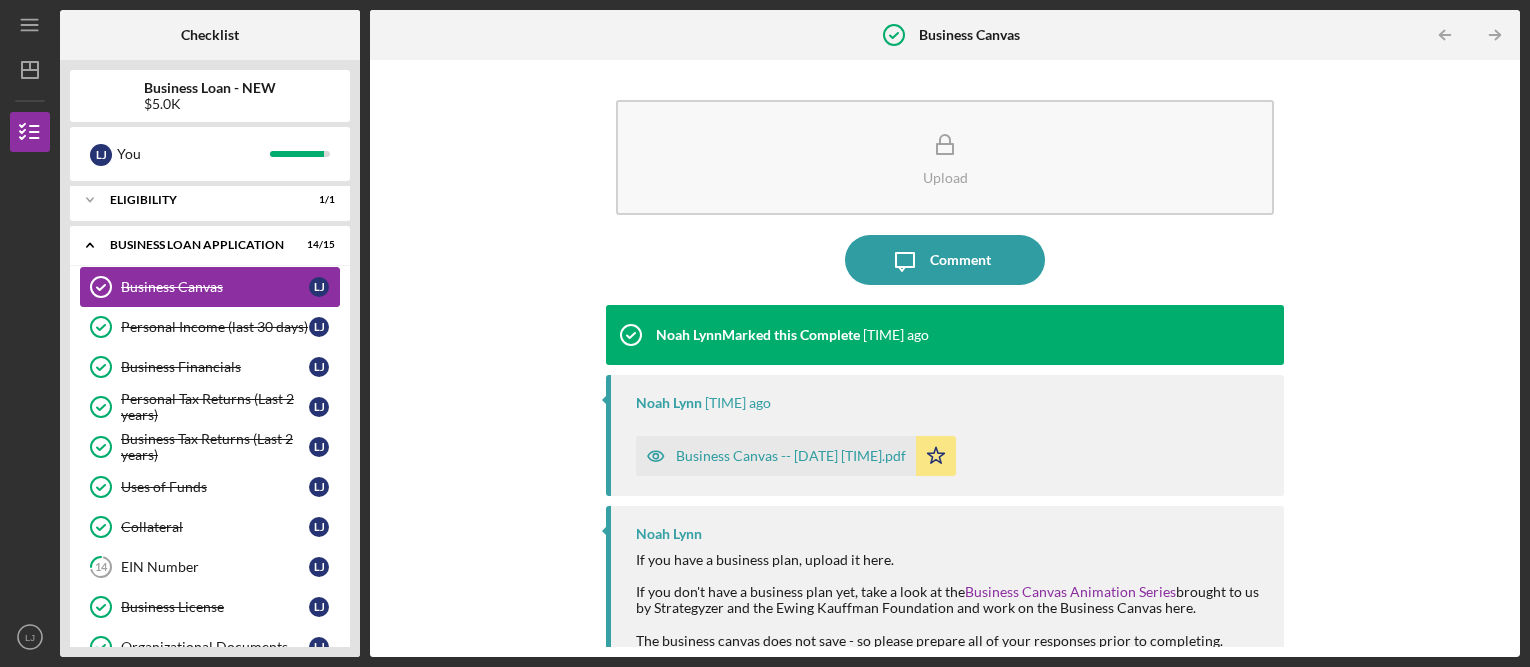 scroll, scrollTop: 400, scrollLeft: 0, axis: vertical 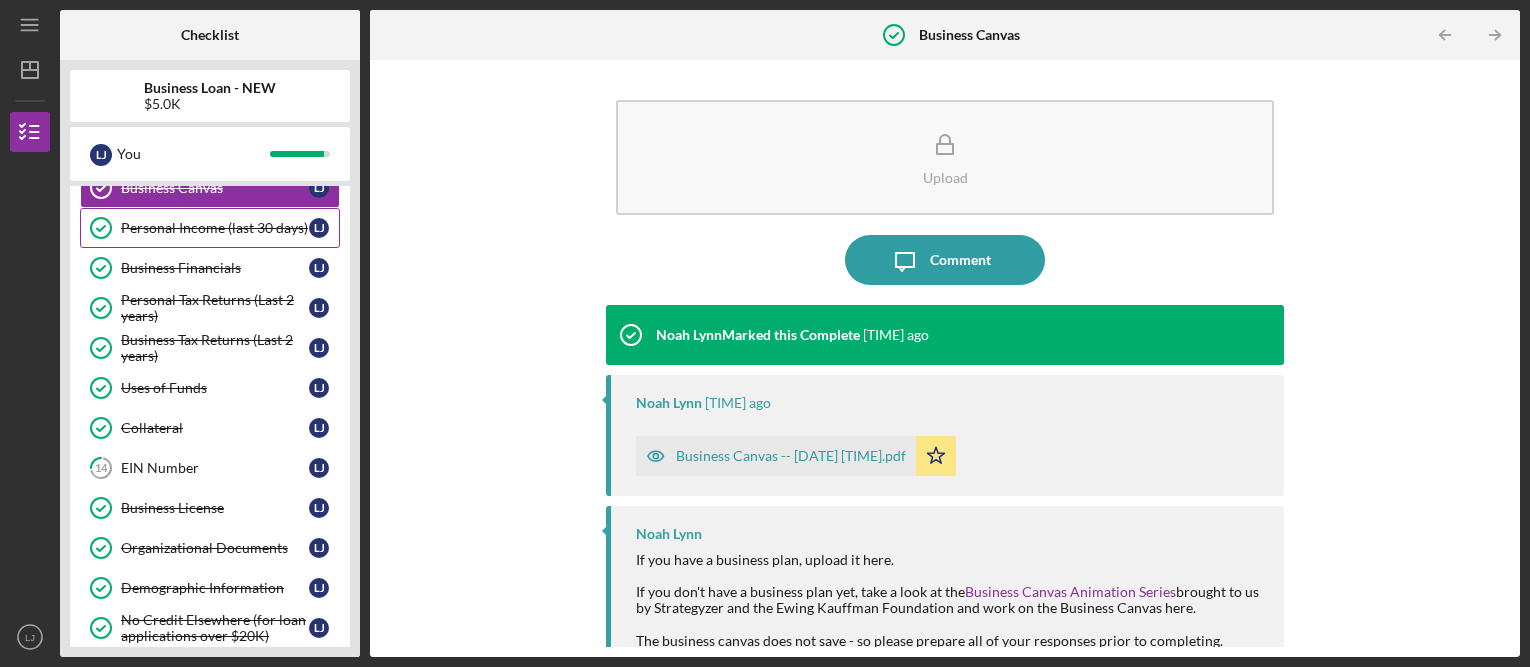 click on "Personal Income (last 30 days)" at bounding box center (215, 228) 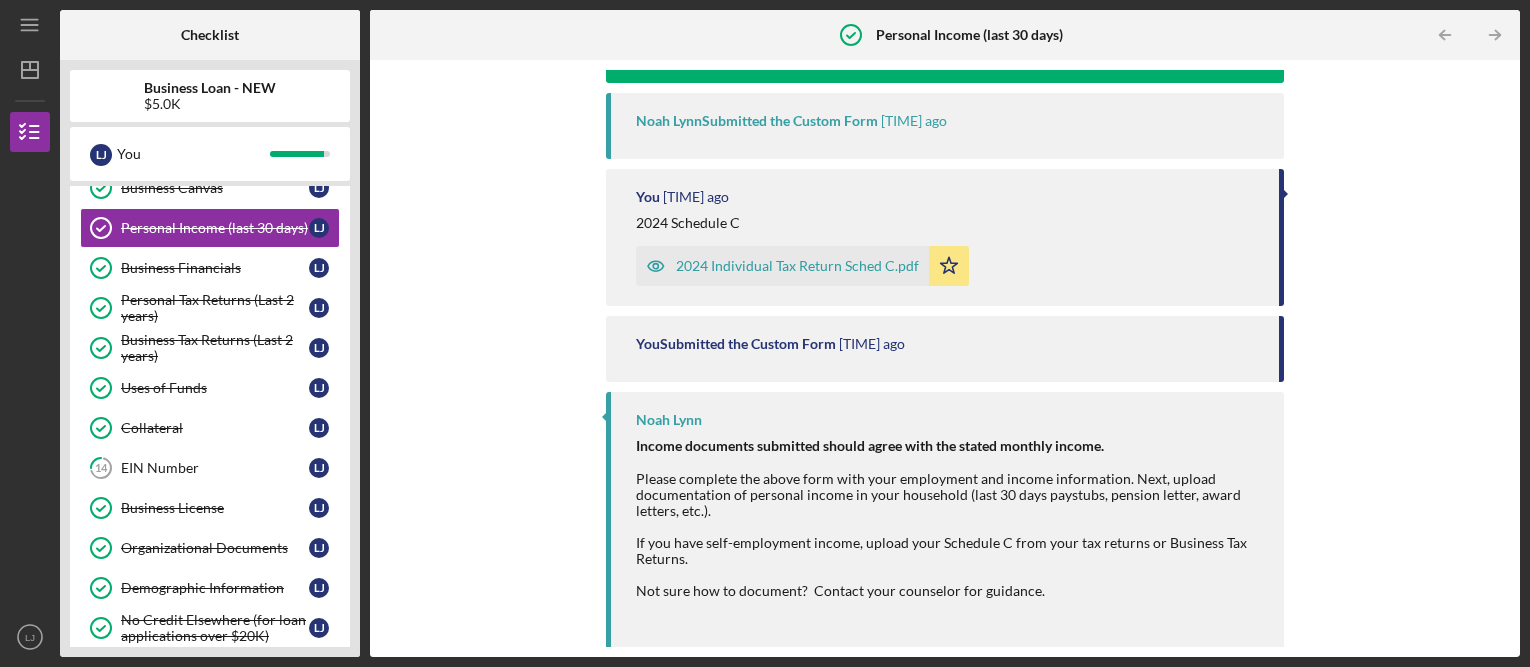 scroll, scrollTop: 287, scrollLeft: 0, axis: vertical 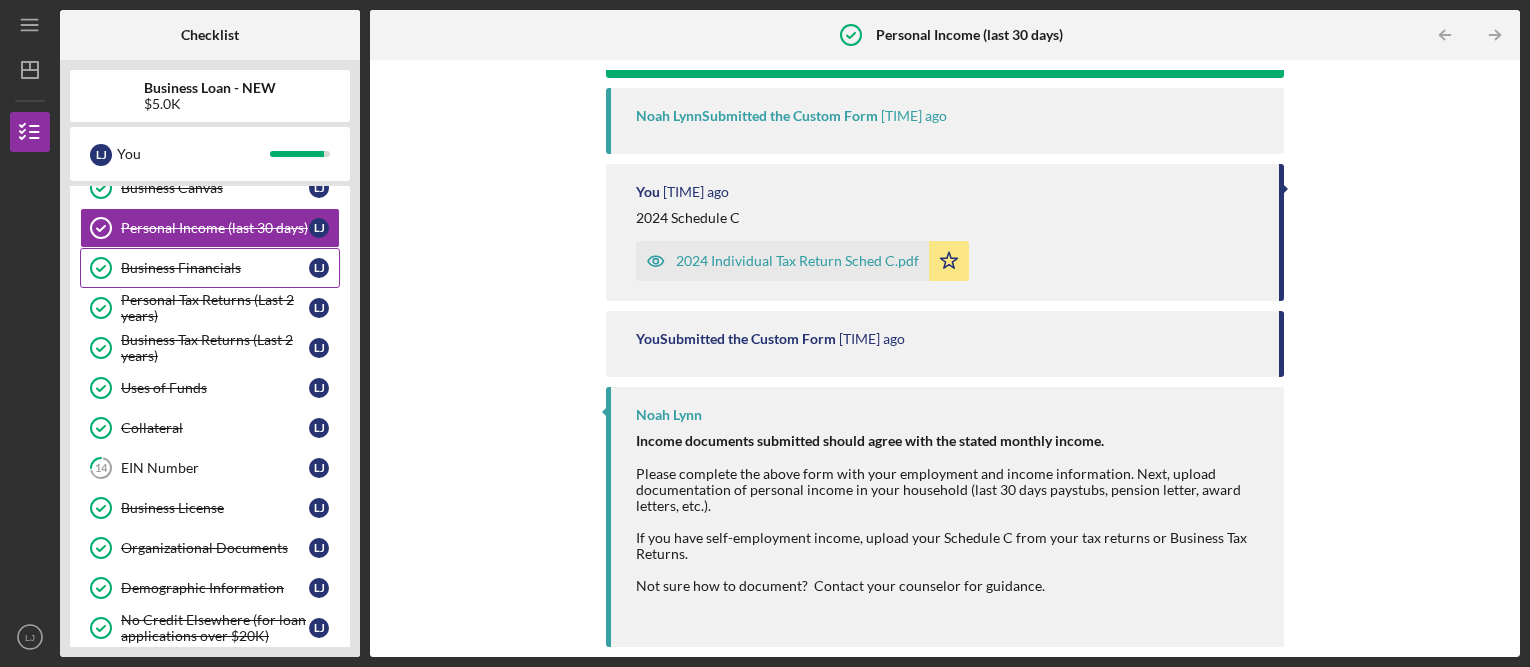 click on "Business Financials" at bounding box center (215, 268) 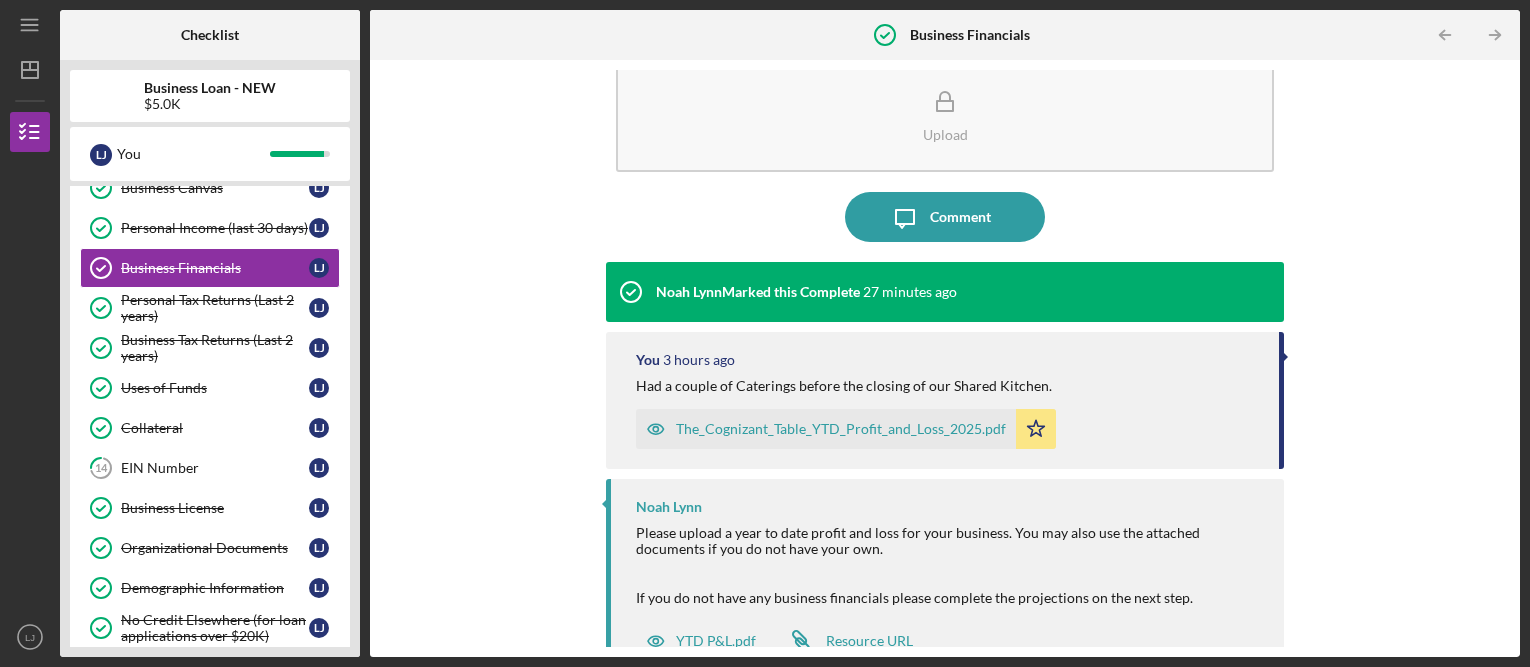 scroll, scrollTop: 77, scrollLeft: 0, axis: vertical 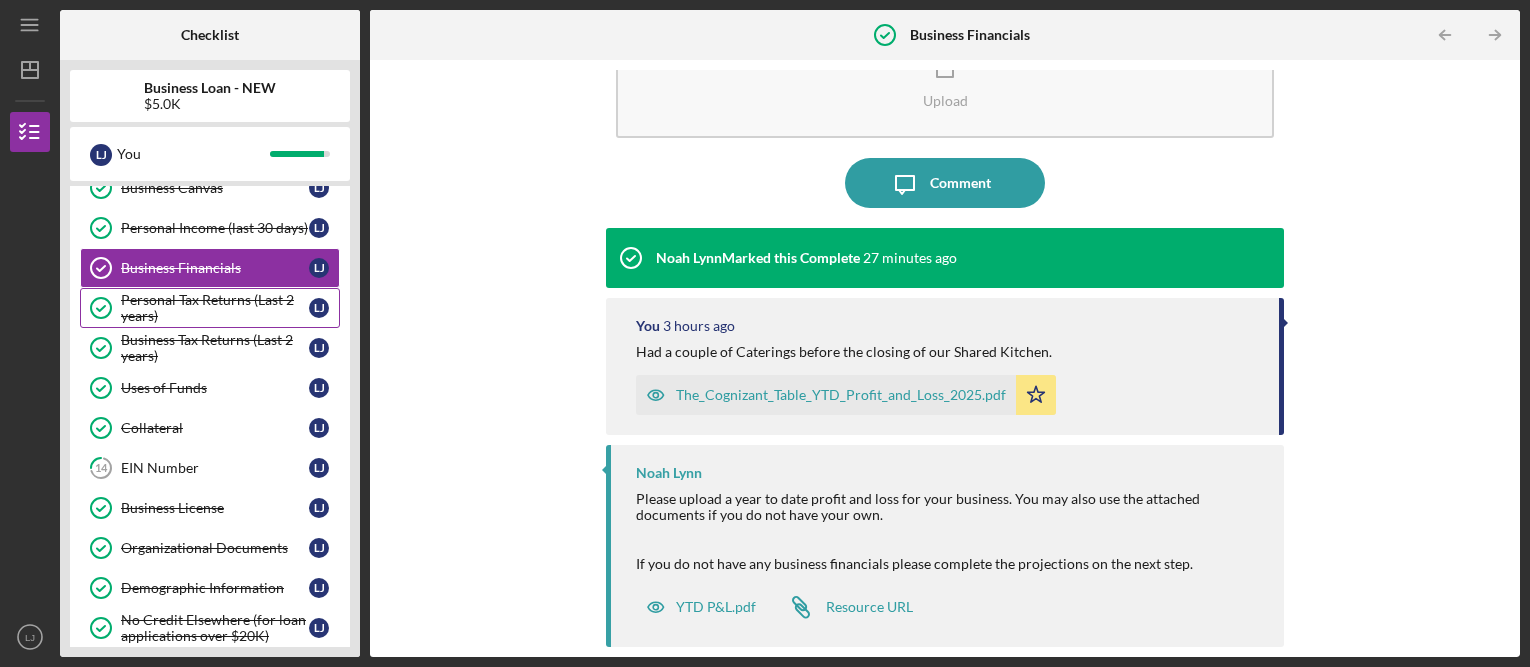 click on "Personal Tax Returns (Last 2 years)" at bounding box center [215, 308] 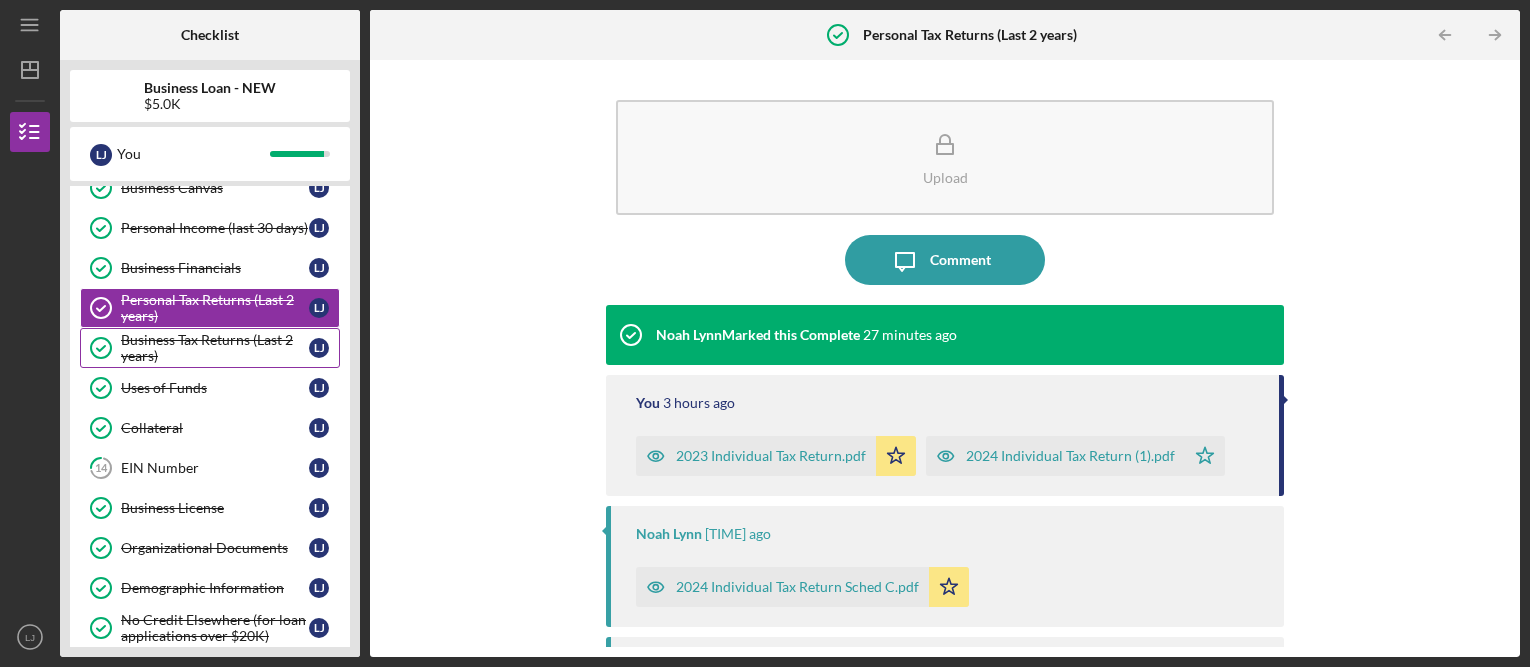 click on "Business Tax Returns (Last 2 years)" at bounding box center (215, 348) 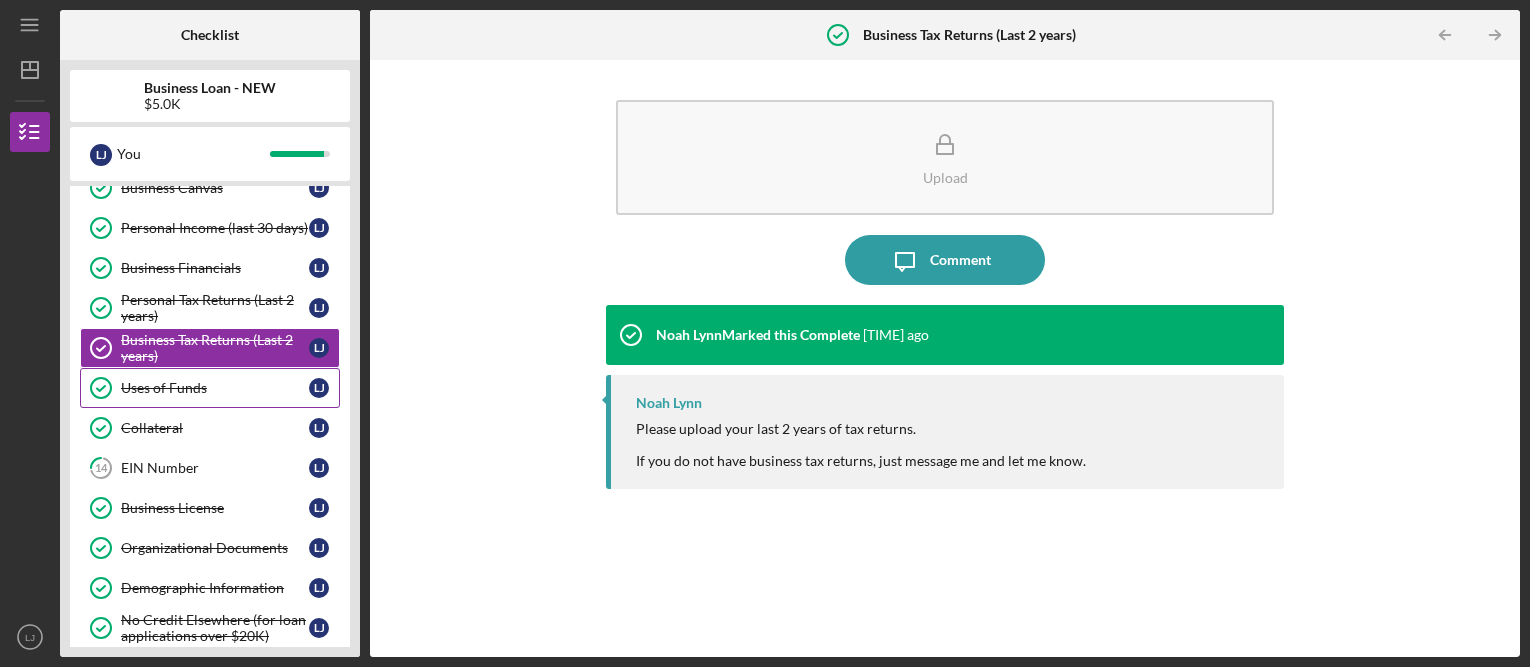 click on "Uses of Funds" at bounding box center (215, 388) 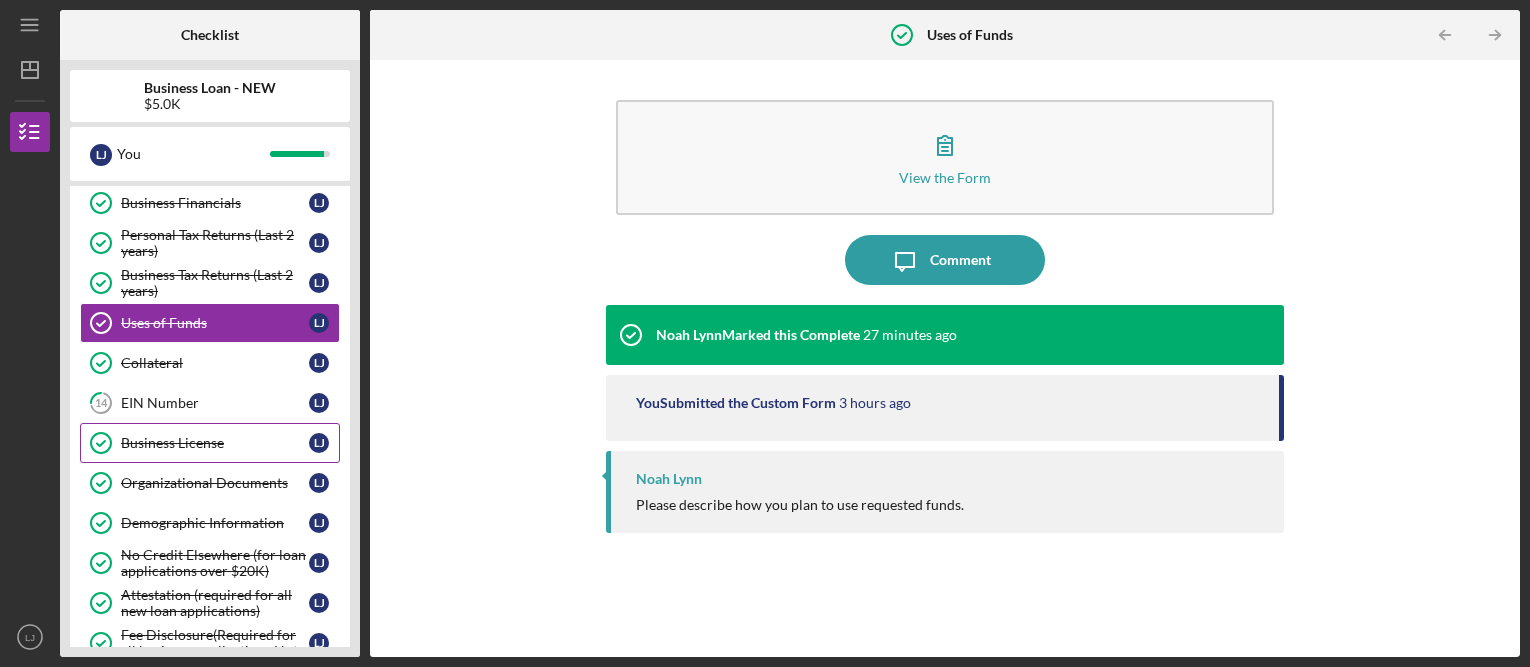 scroll, scrollTop: 500, scrollLeft: 0, axis: vertical 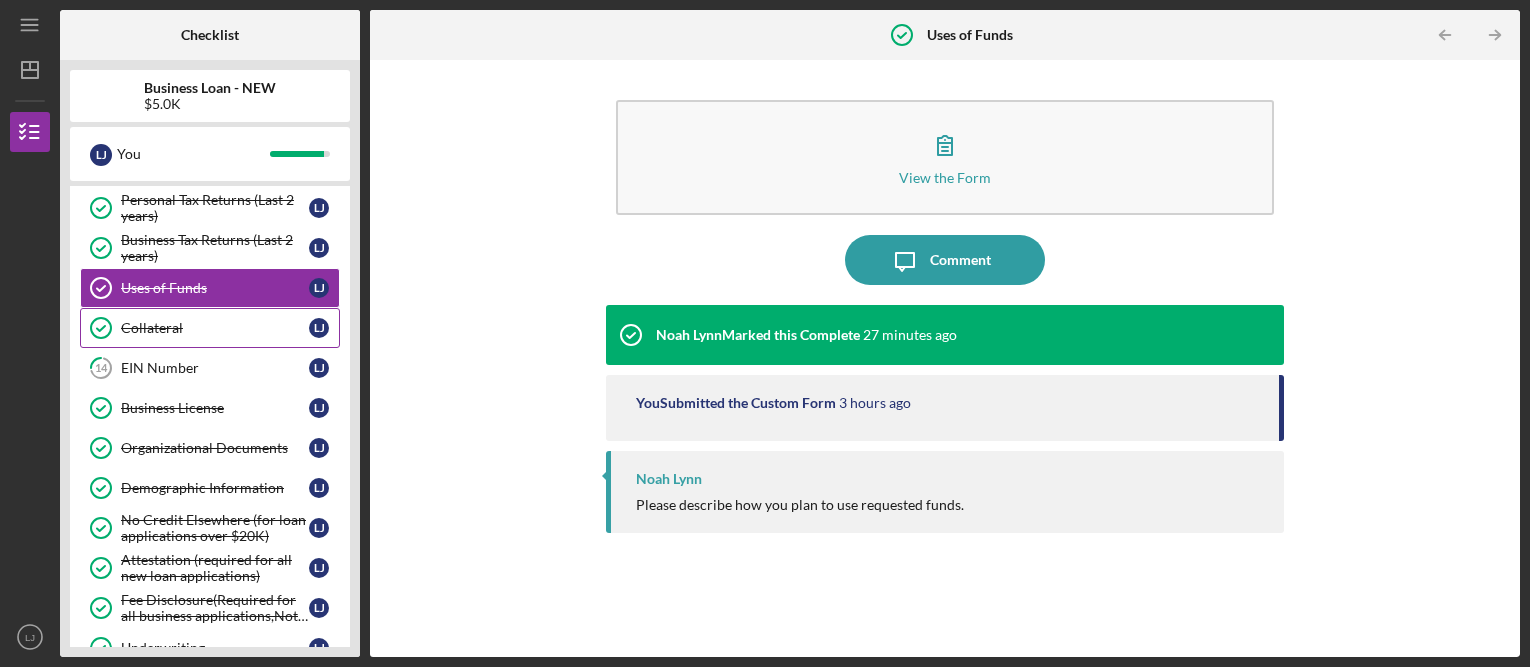 click on "Collateral" at bounding box center [215, 328] 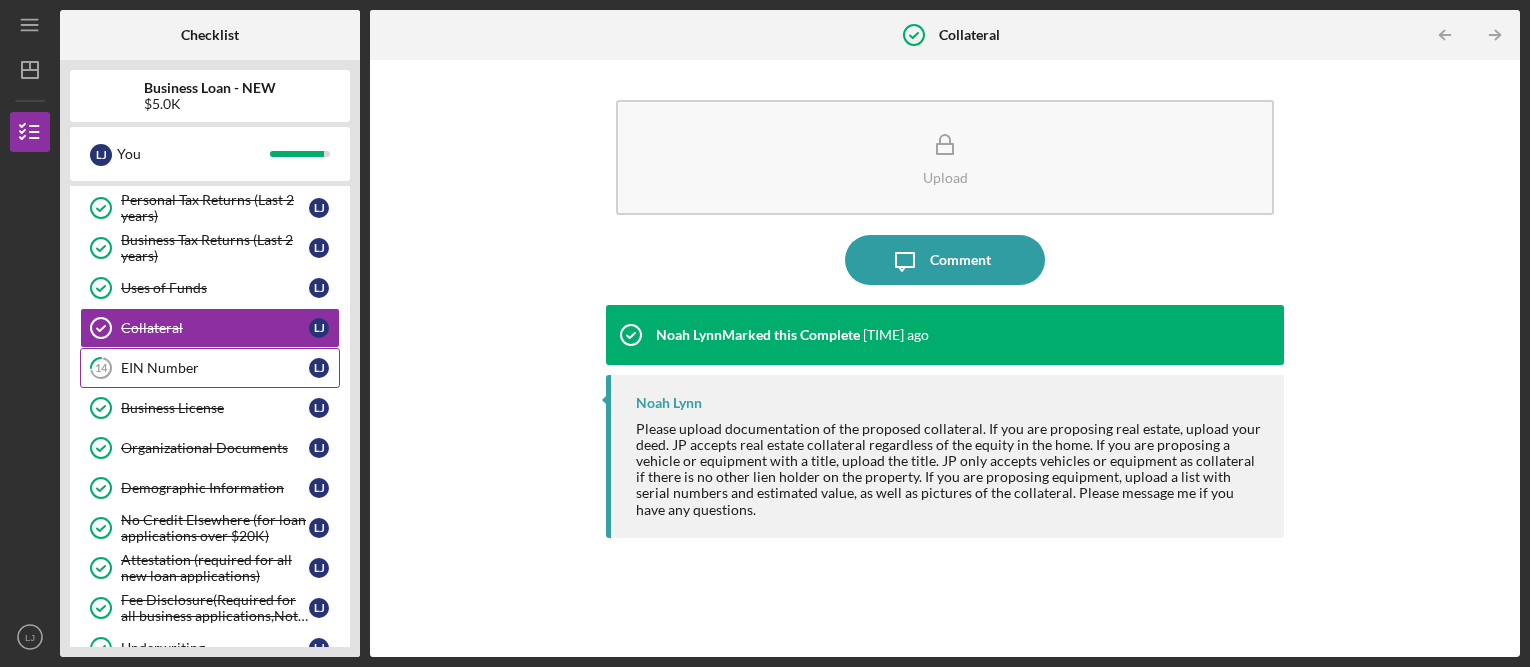 click on "EIN Number" at bounding box center (215, 368) 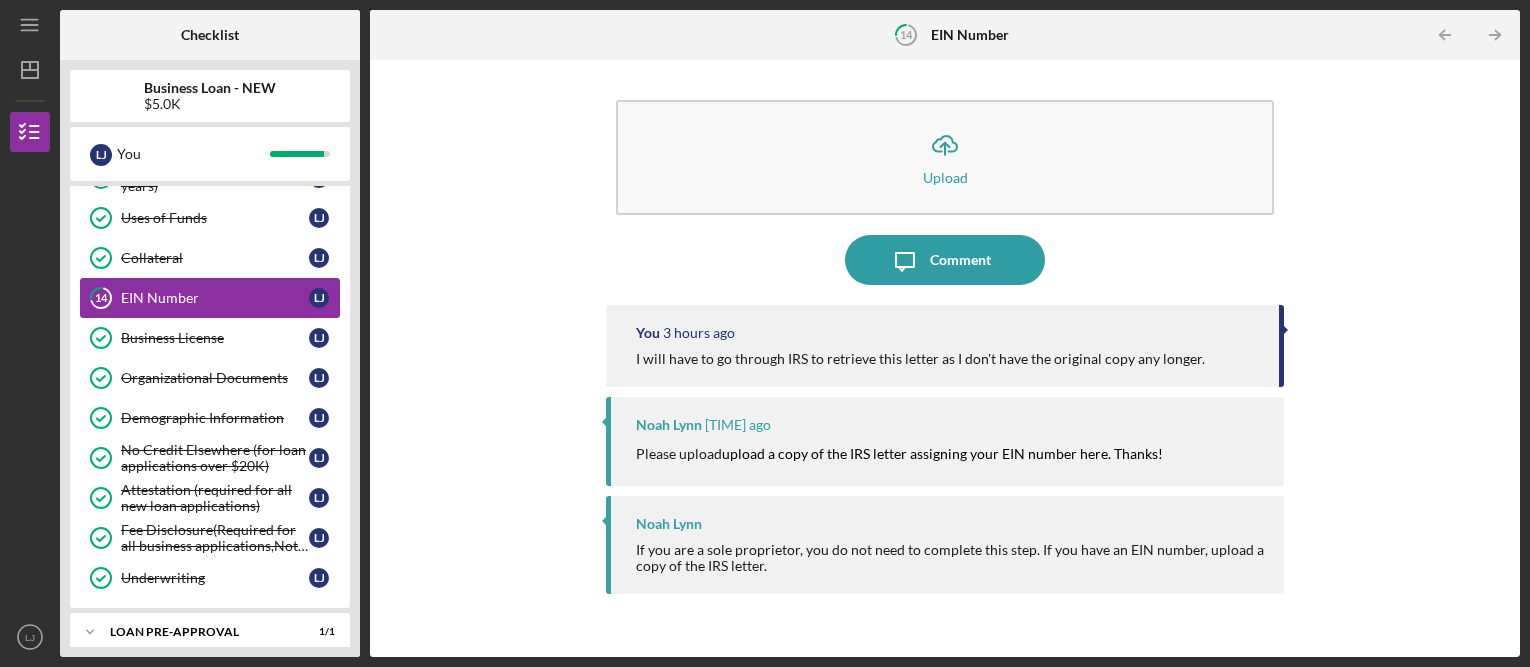scroll, scrollTop: 600, scrollLeft: 0, axis: vertical 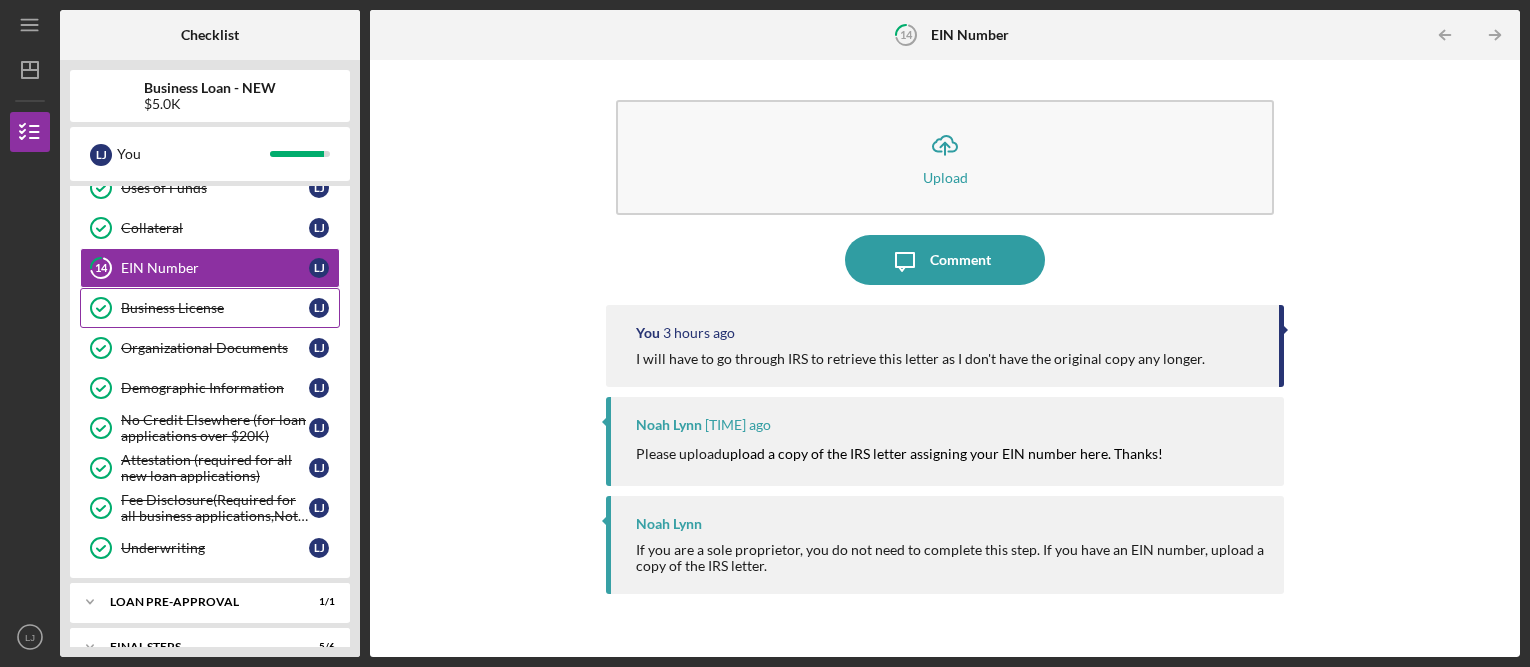 click on "Business License" at bounding box center [215, 308] 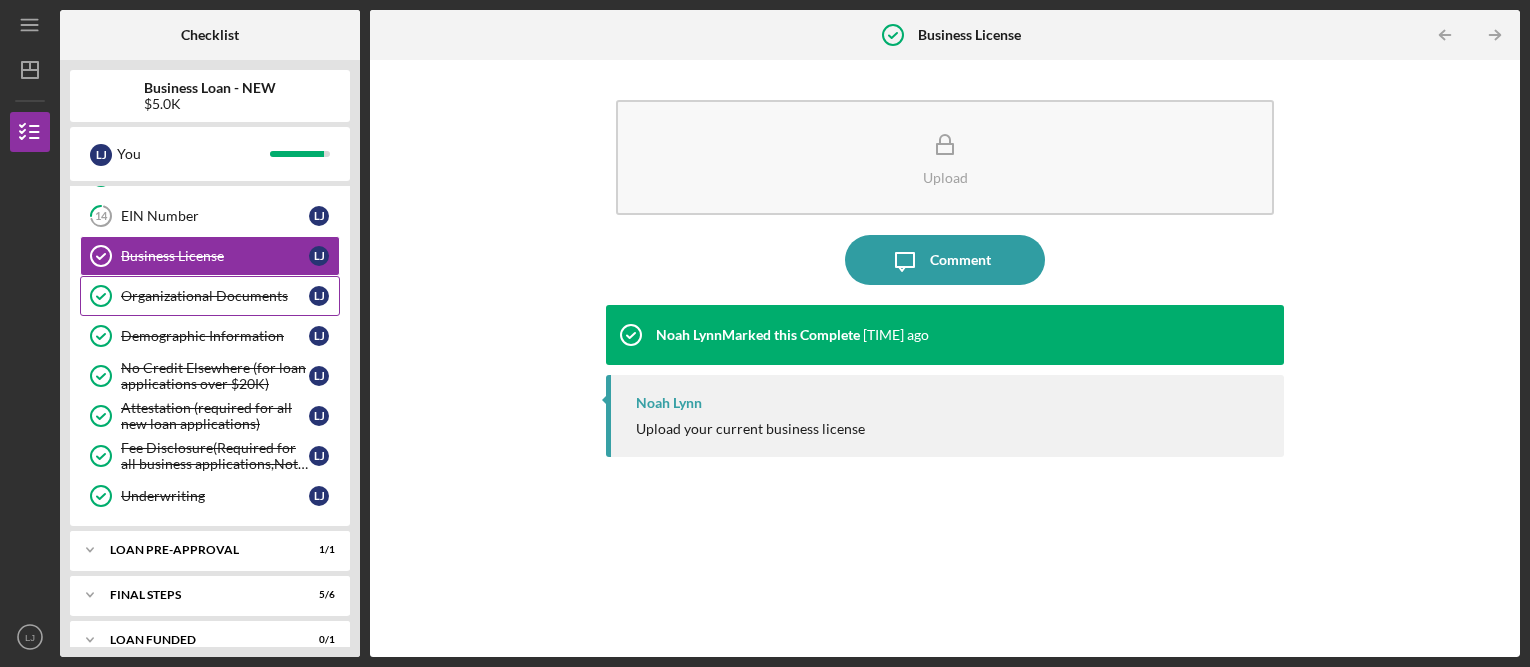 scroll, scrollTop: 676, scrollLeft: 0, axis: vertical 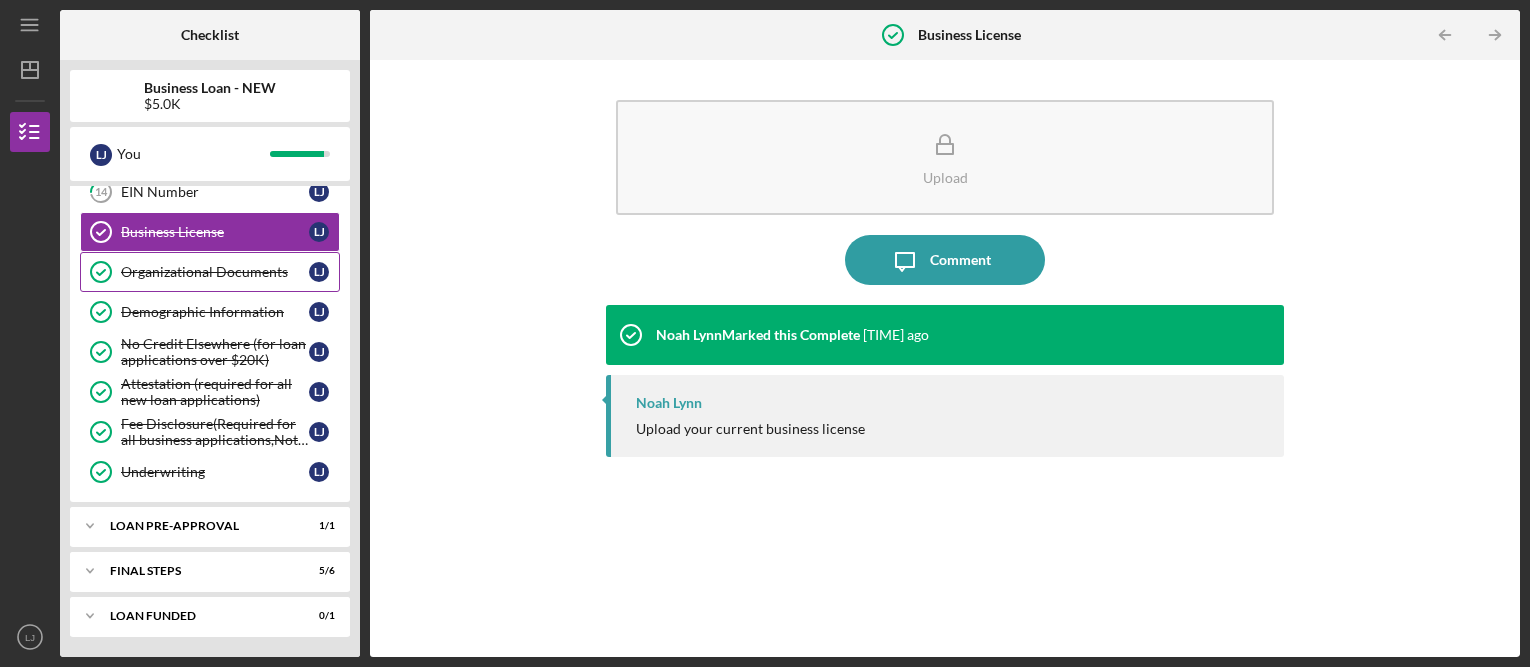 click on "Organizational Documents" at bounding box center (215, 272) 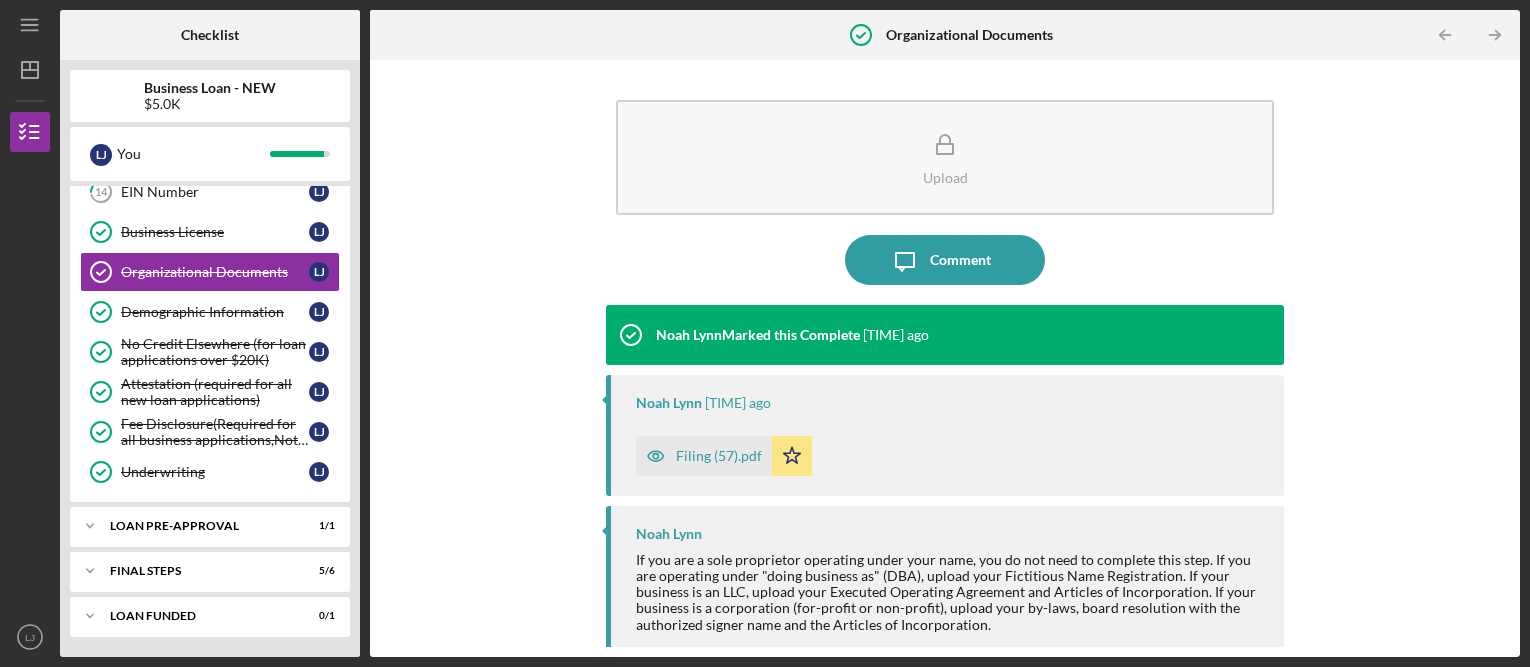 click on "Filing (57).pdf" at bounding box center (719, 456) 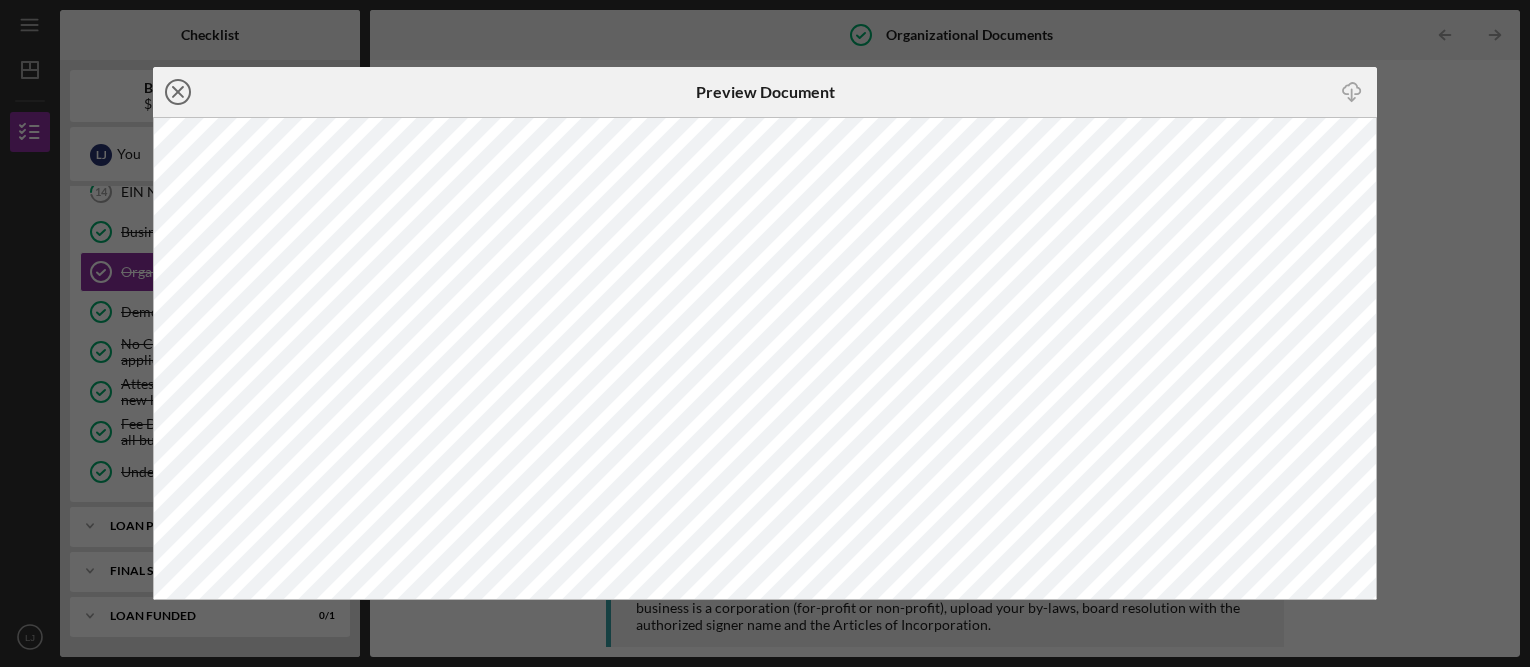 click 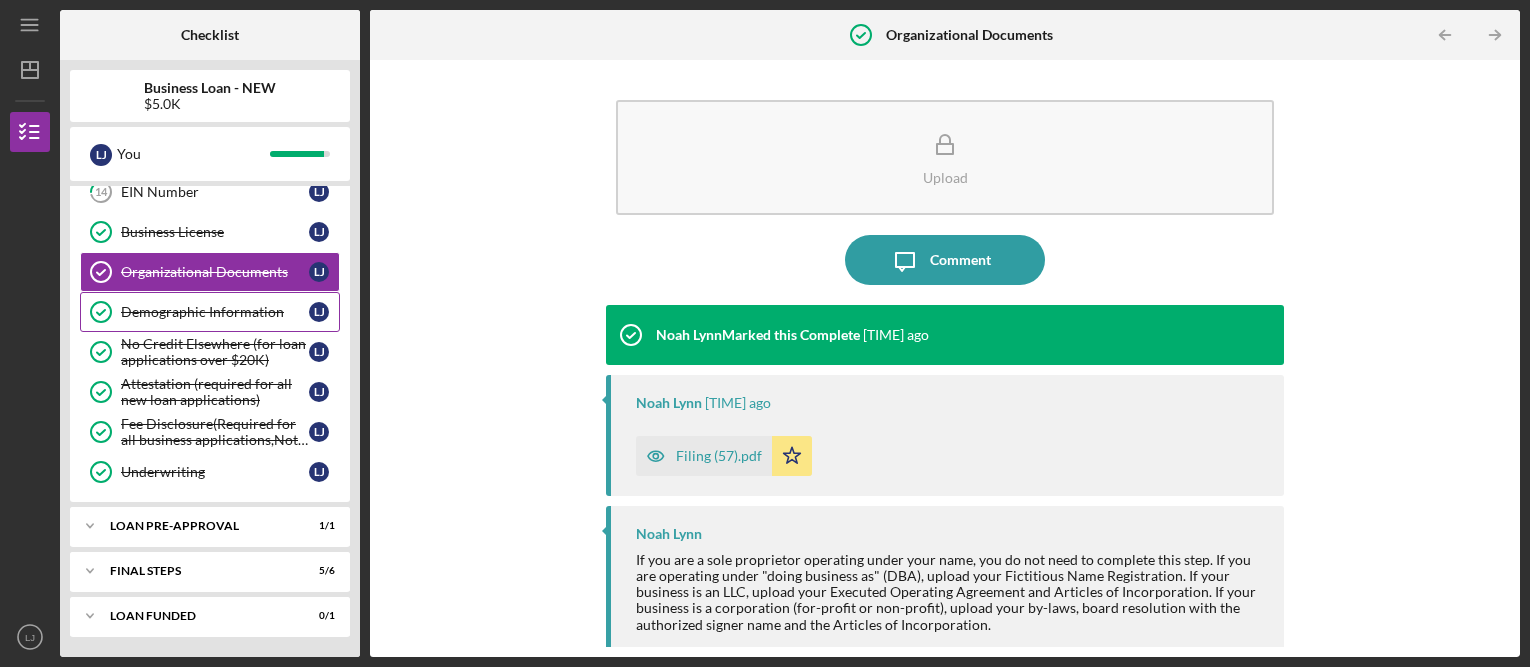 click on "Demographic Information" at bounding box center [215, 312] 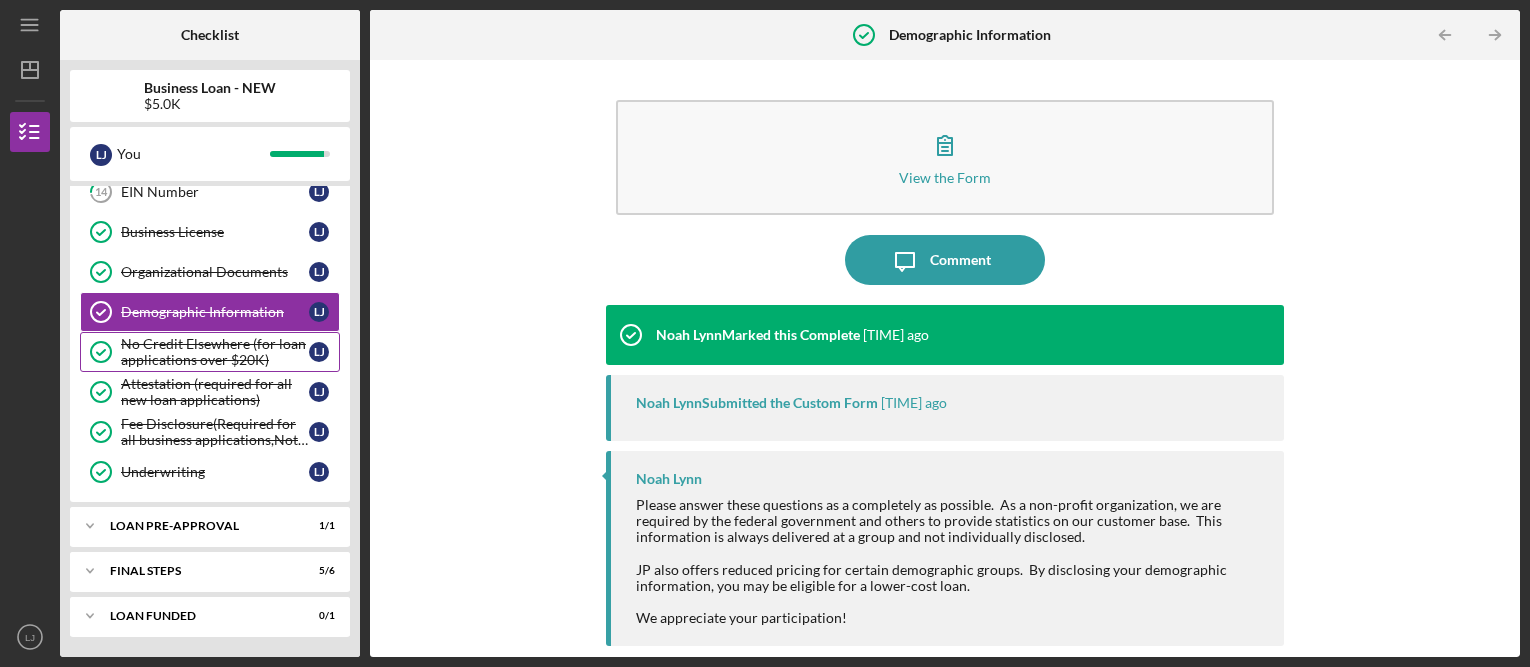 click on "No Credit Elsewhere (for loan applications over $20K)" at bounding box center (215, 352) 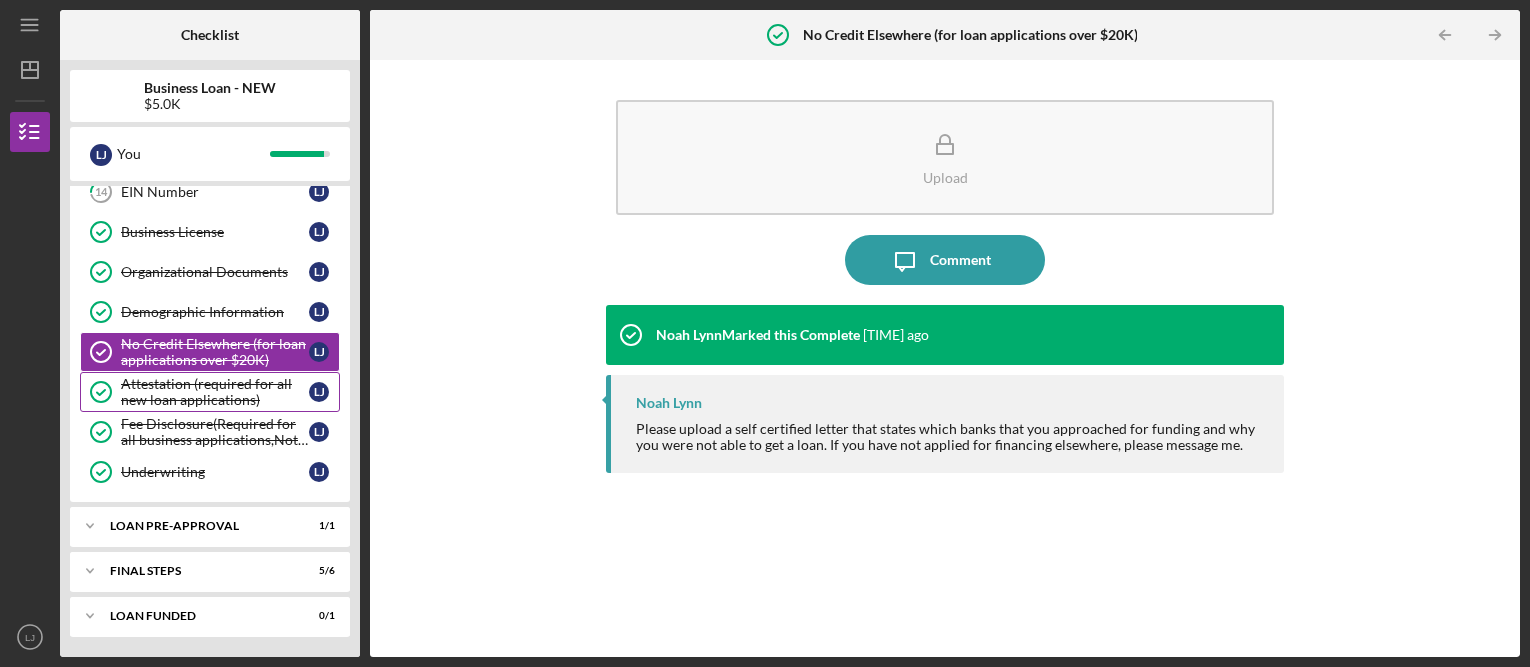 click on "Attestation (required for all new loan applications)" at bounding box center (215, 392) 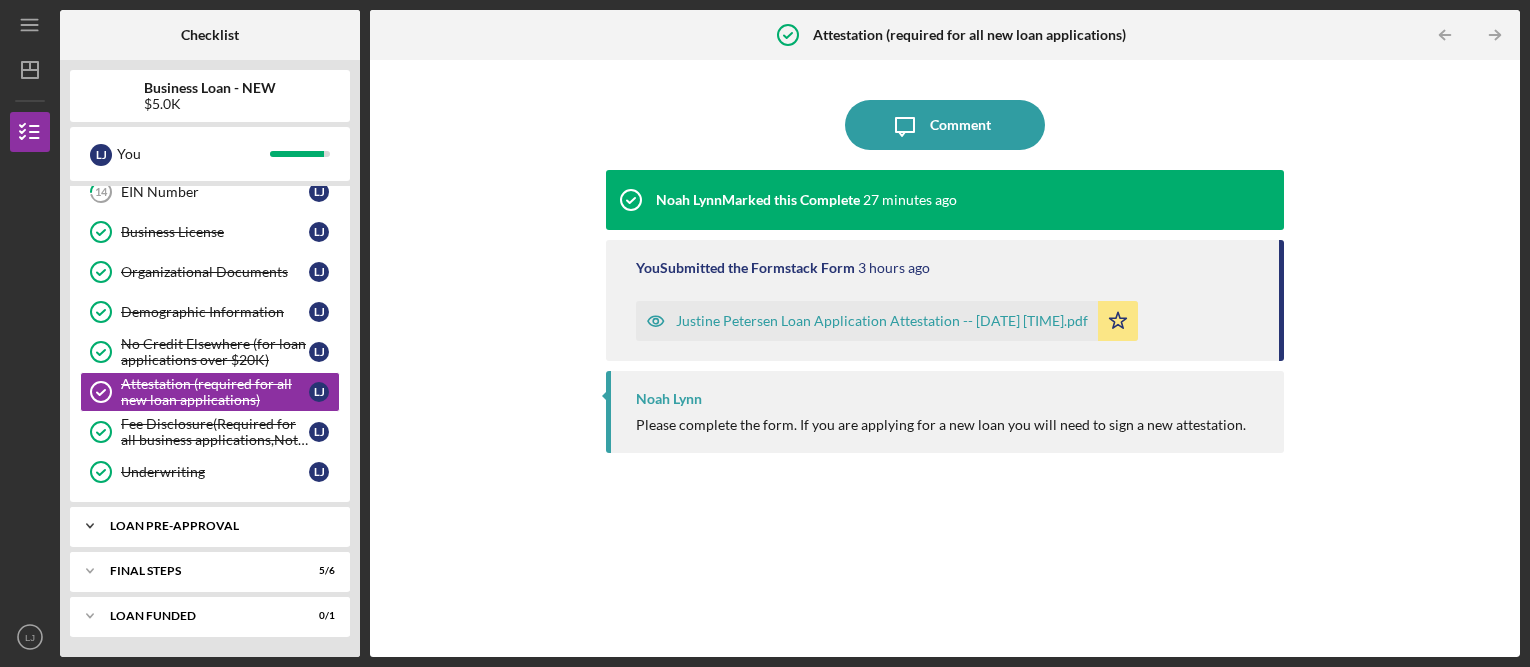 click on "LOAN PRE-APPROVAL" at bounding box center [217, 526] 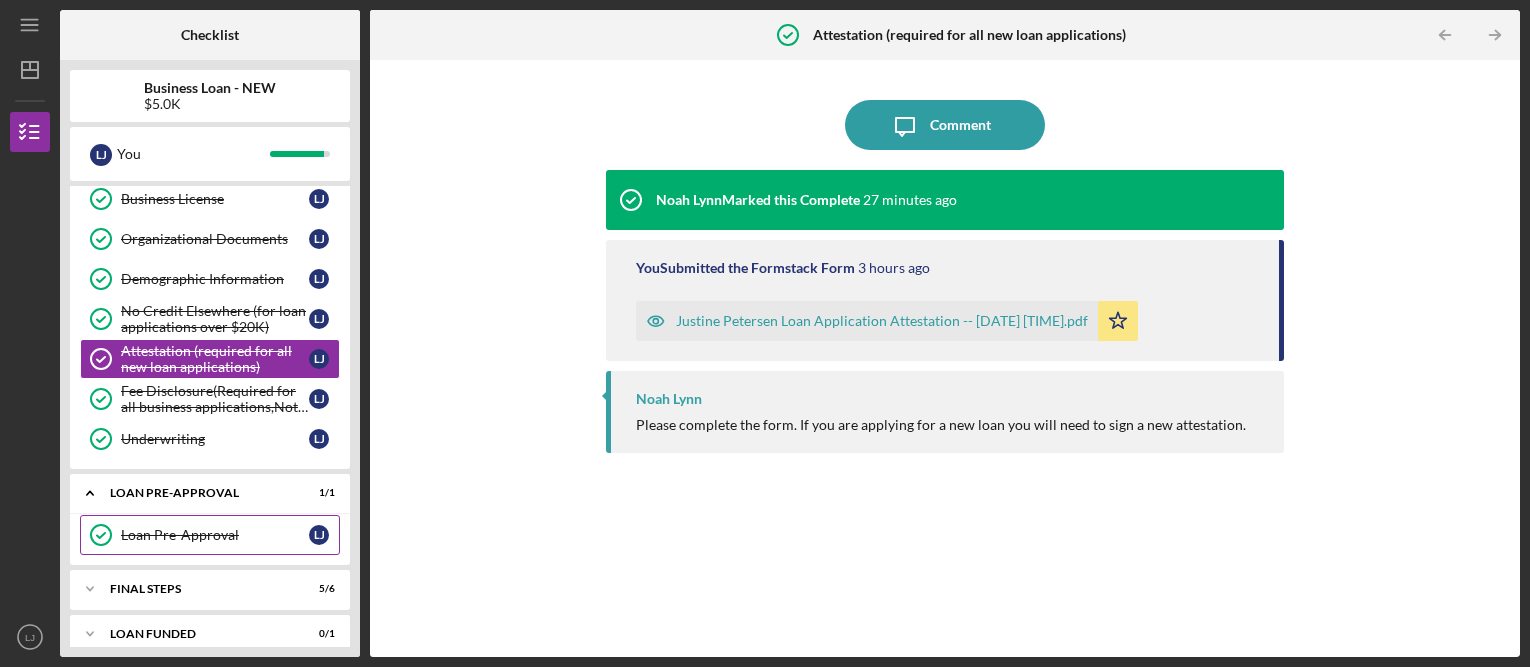 scroll, scrollTop: 727, scrollLeft: 0, axis: vertical 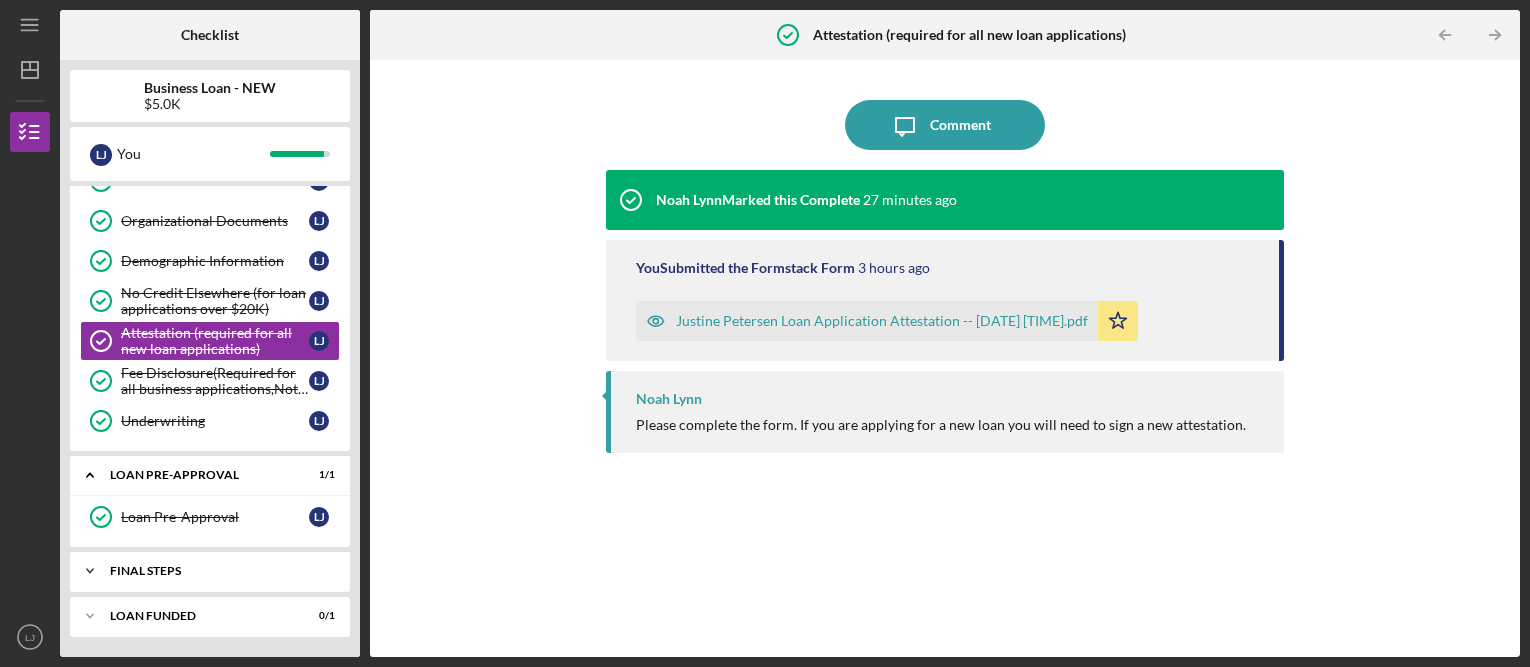 click on "FINAL STEPS" at bounding box center (217, 571) 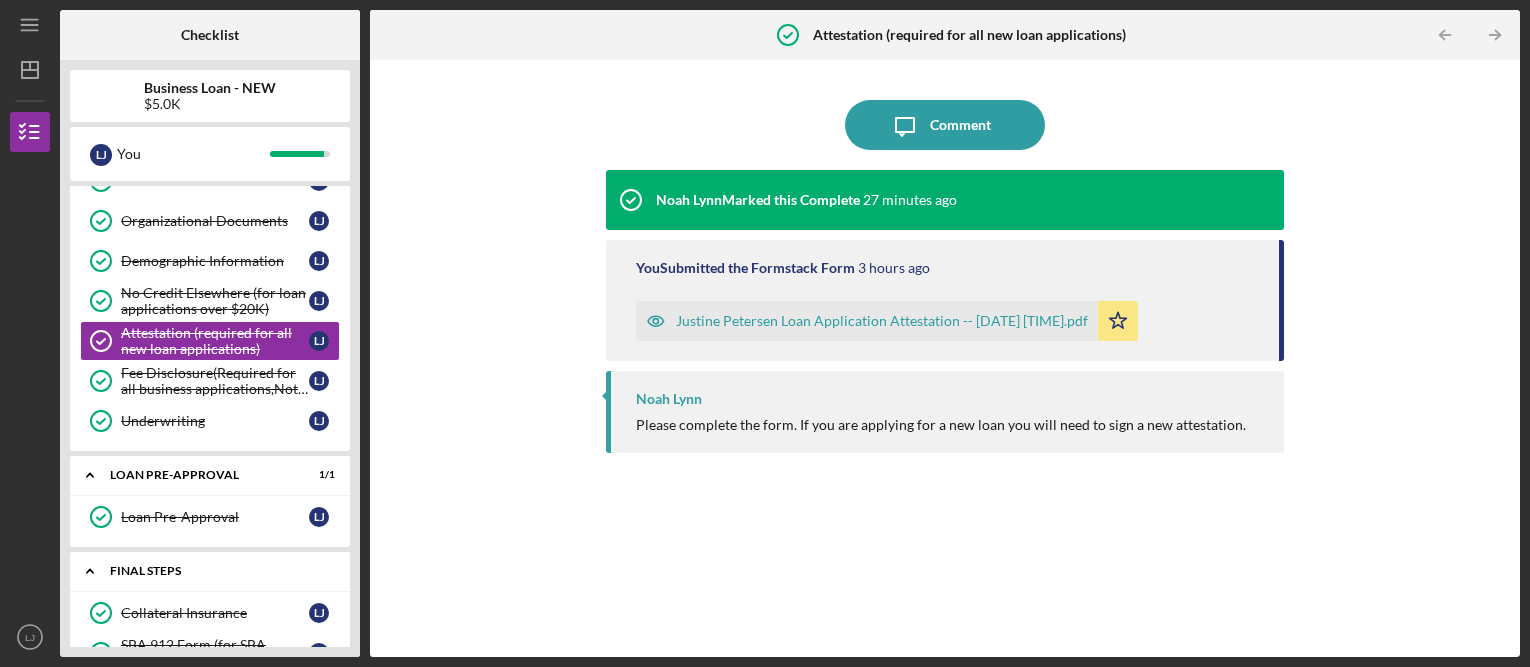 scroll, scrollTop: 978, scrollLeft: 0, axis: vertical 